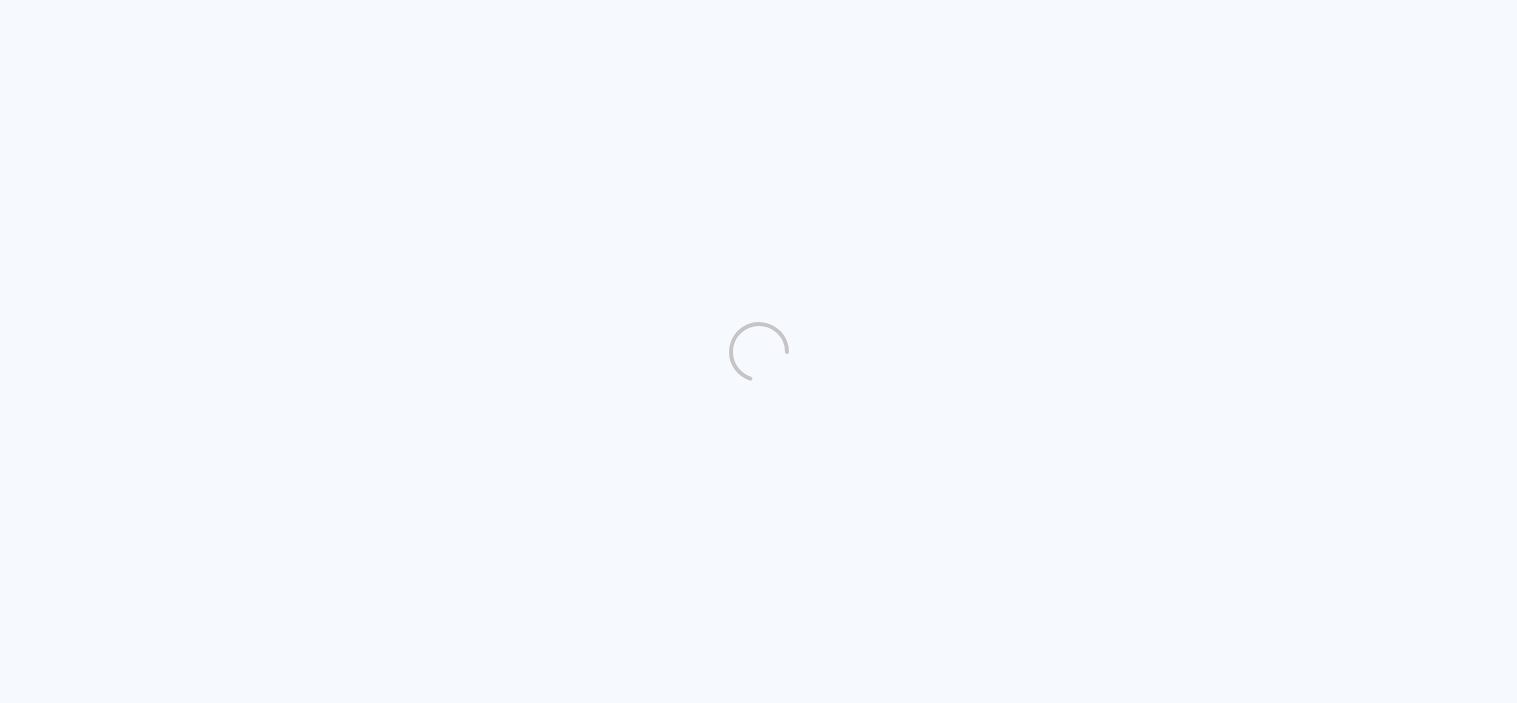 scroll, scrollTop: 0, scrollLeft: 0, axis: both 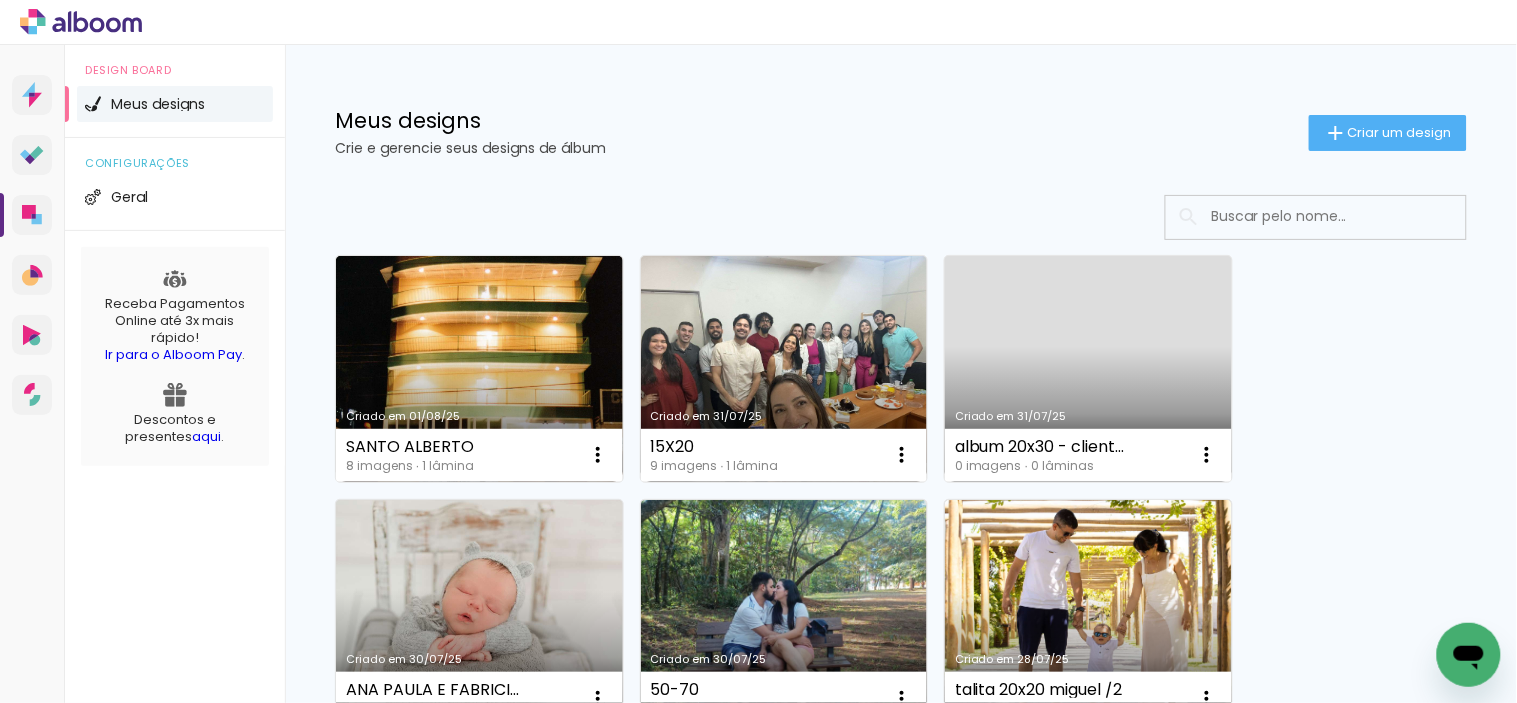 click on "Criado em 31/07/25" at bounding box center (1088, 369) 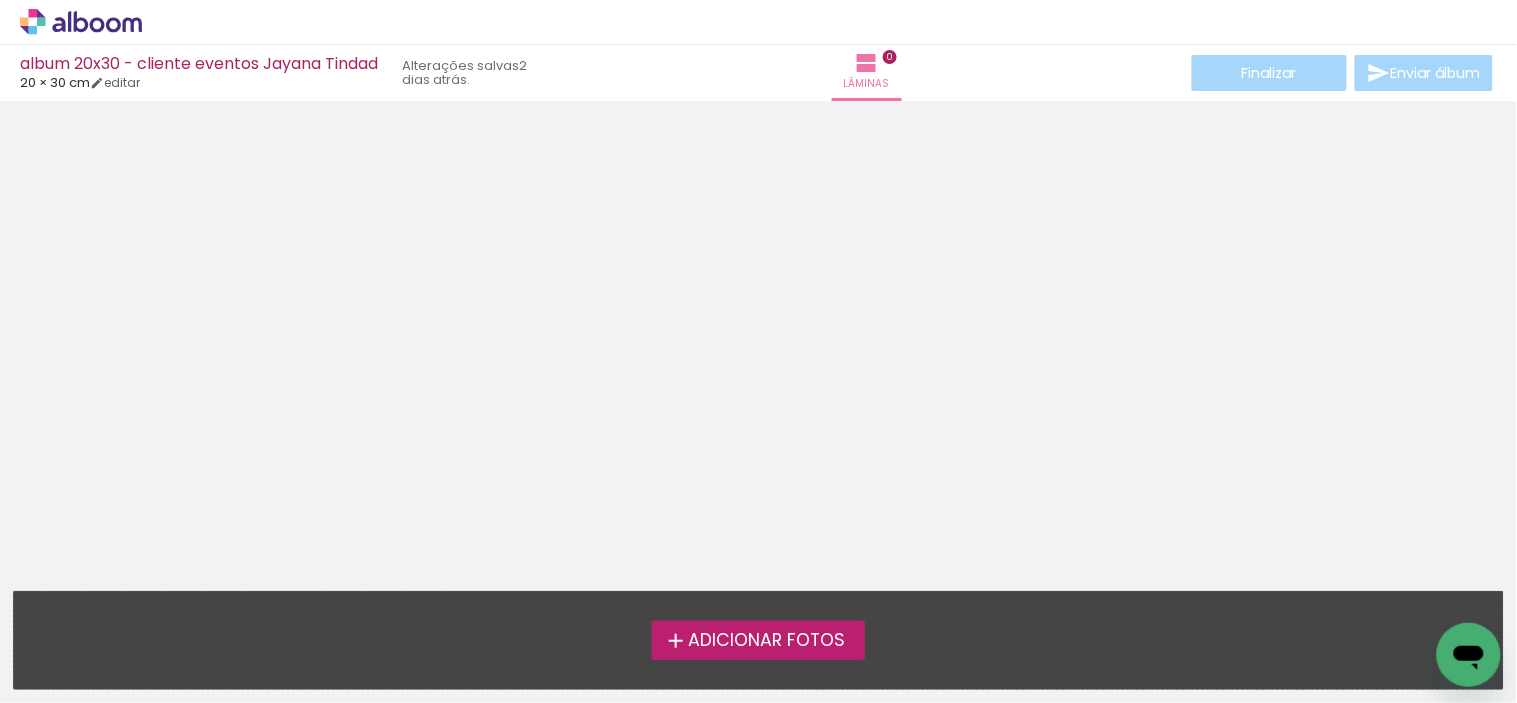 click on "Adicionar Fotos" at bounding box center [766, 641] 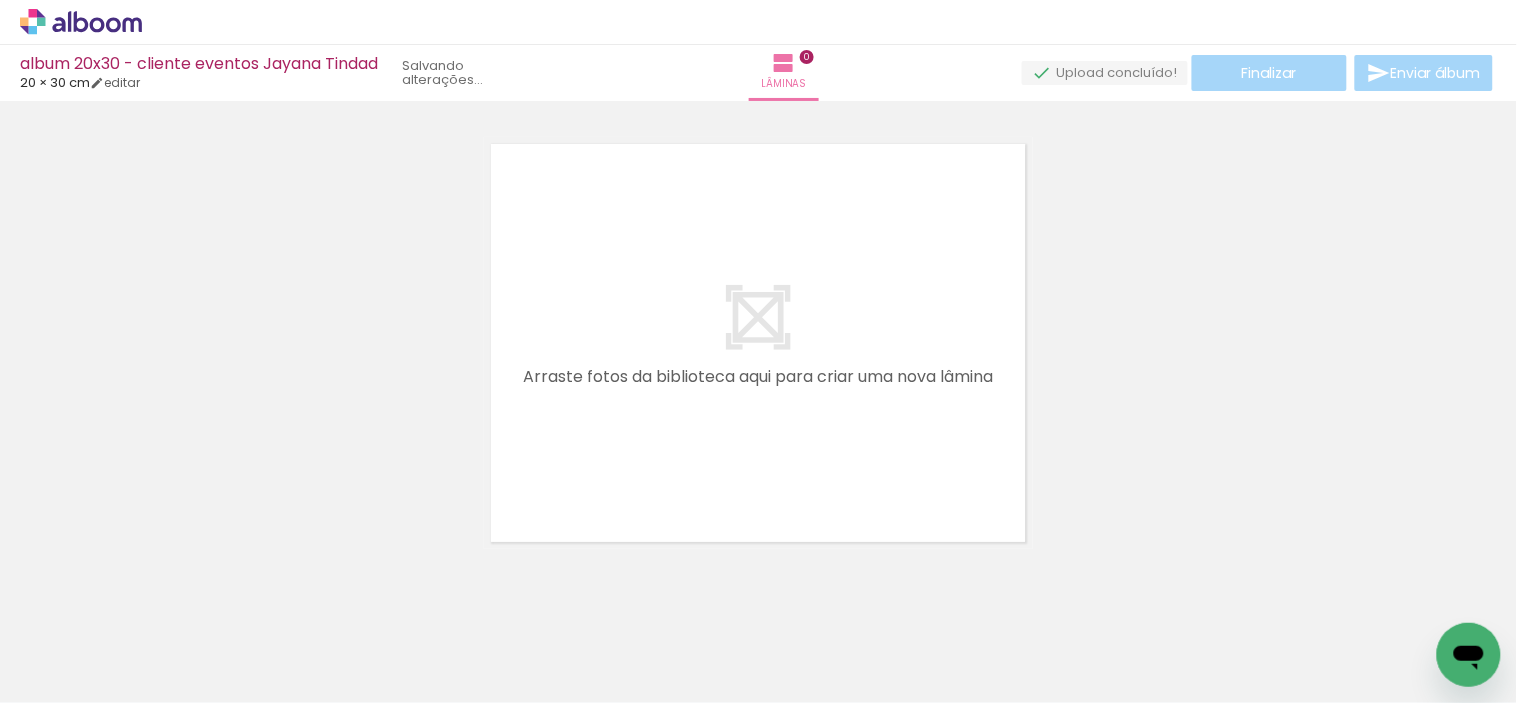 scroll, scrollTop: 25, scrollLeft: 0, axis: vertical 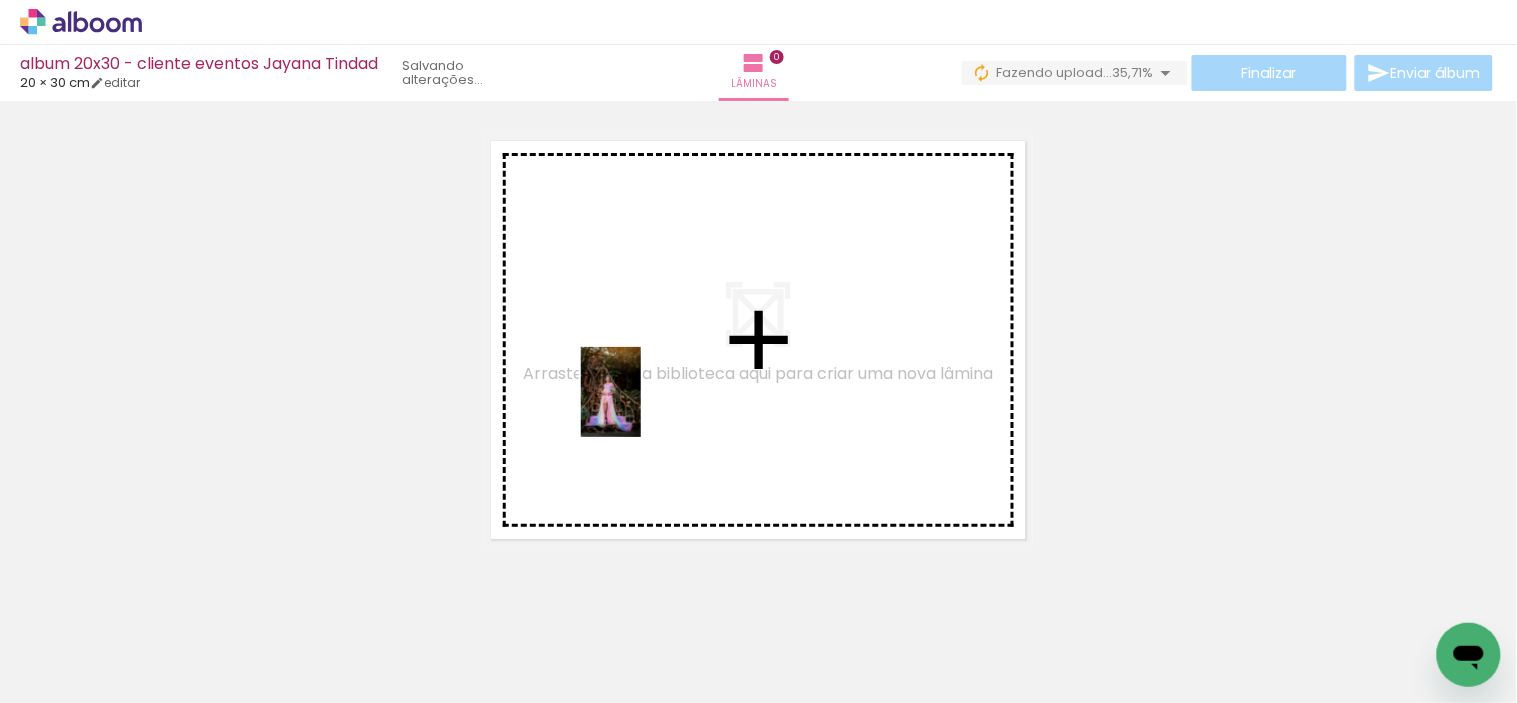 drag, startPoint x: 204, startPoint y: 642, endPoint x: 641, endPoint y: 407, distance: 496.1794 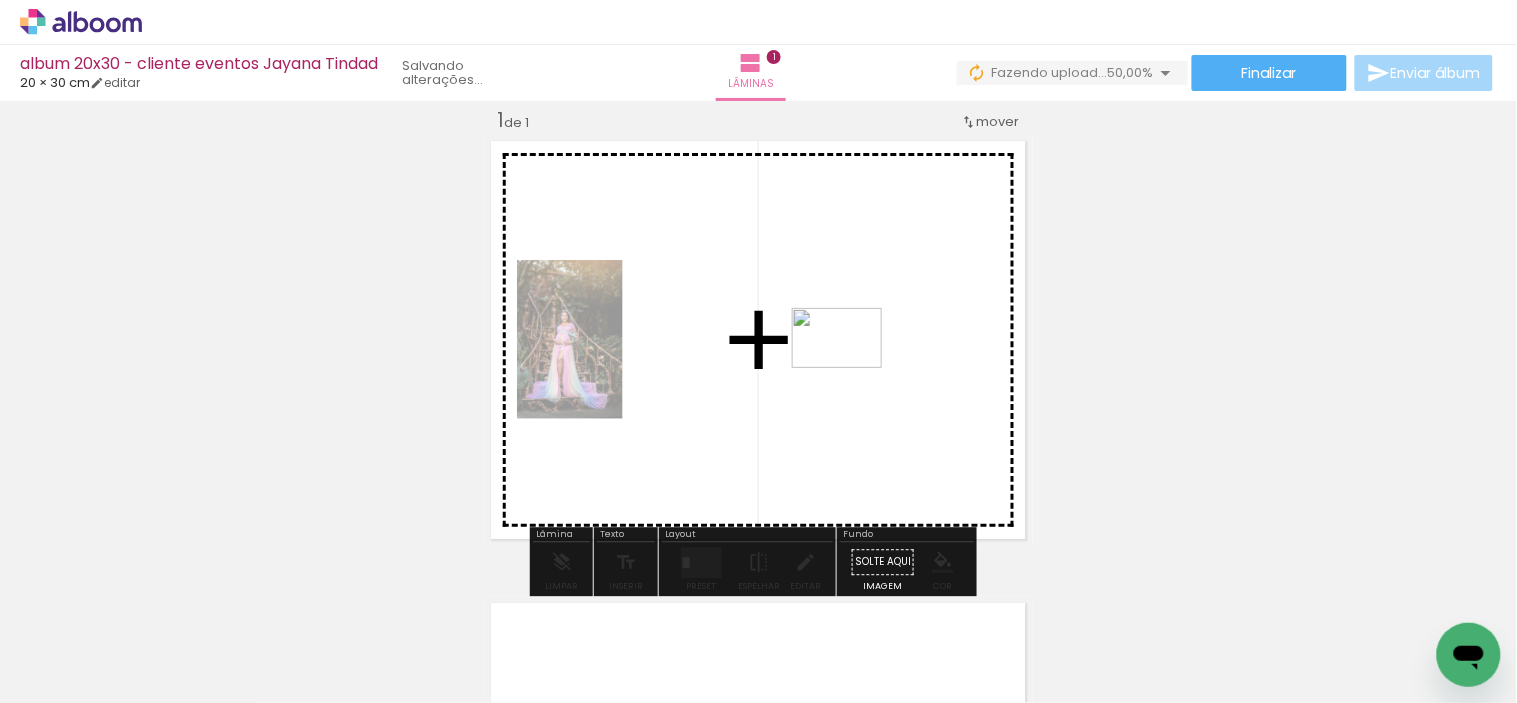 drag, startPoint x: 301, startPoint y: 646, endPoint x: 852, endPoint y: 368, distance: 617.1588 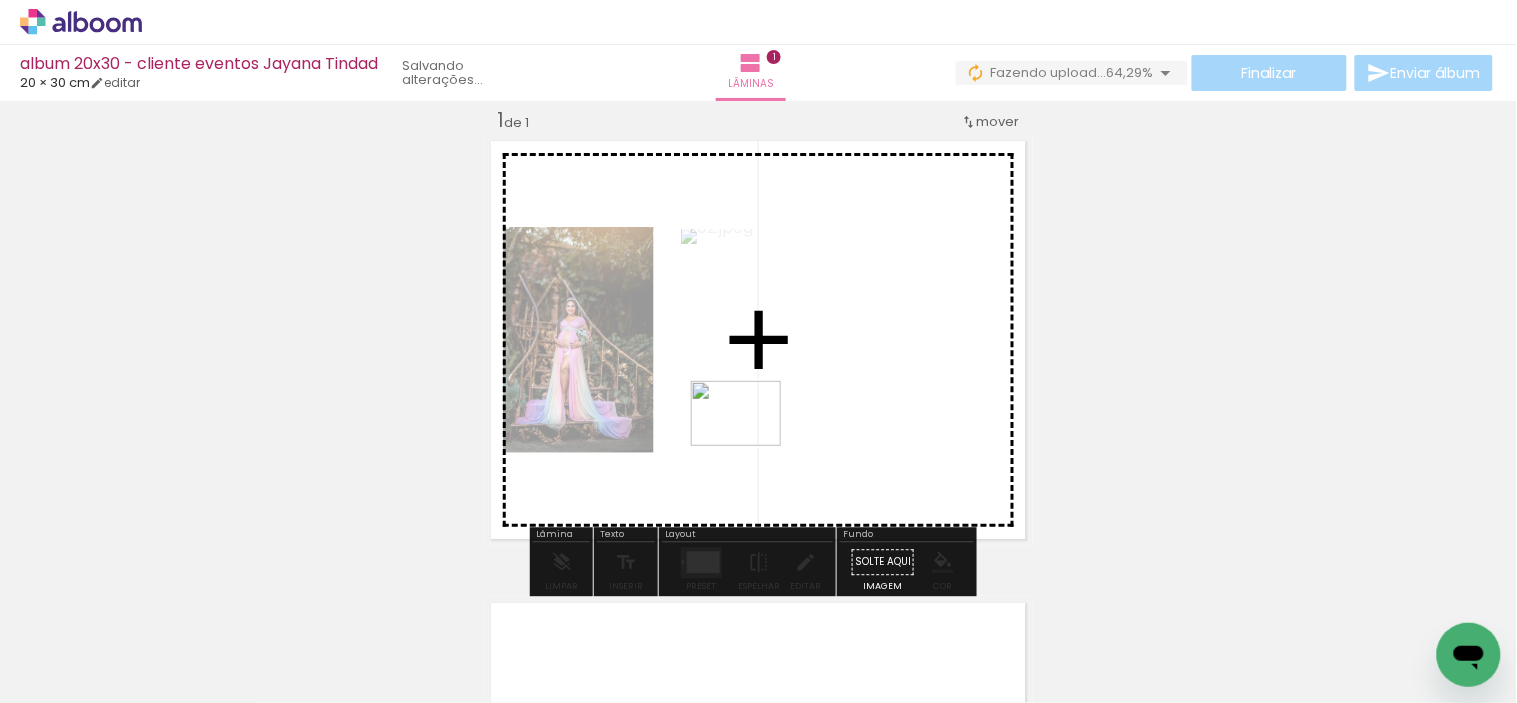 drag, startPoint x: 437, startPoint y: 641, endPoint x: 766, endPoint y: 428, distance: 391.93112 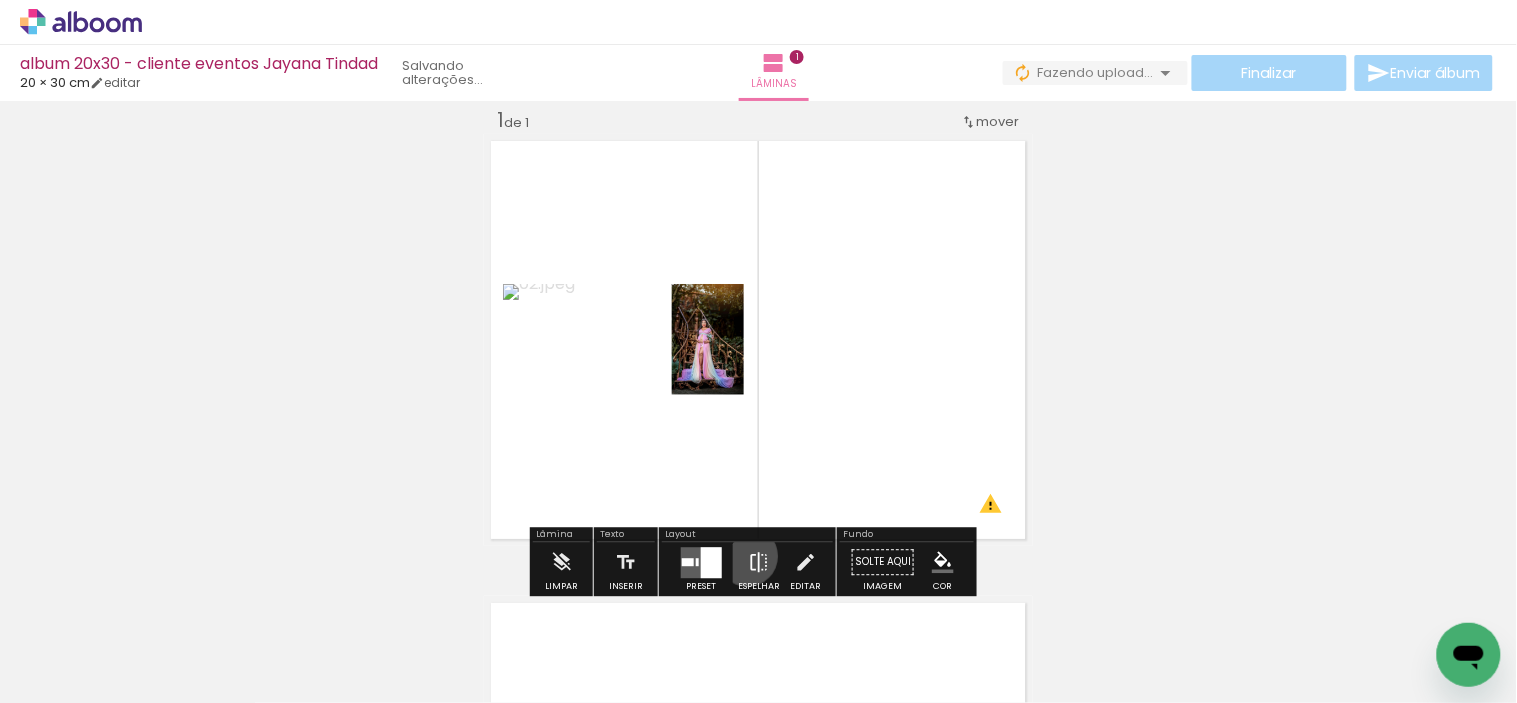 click at bounding box center [759, 562] 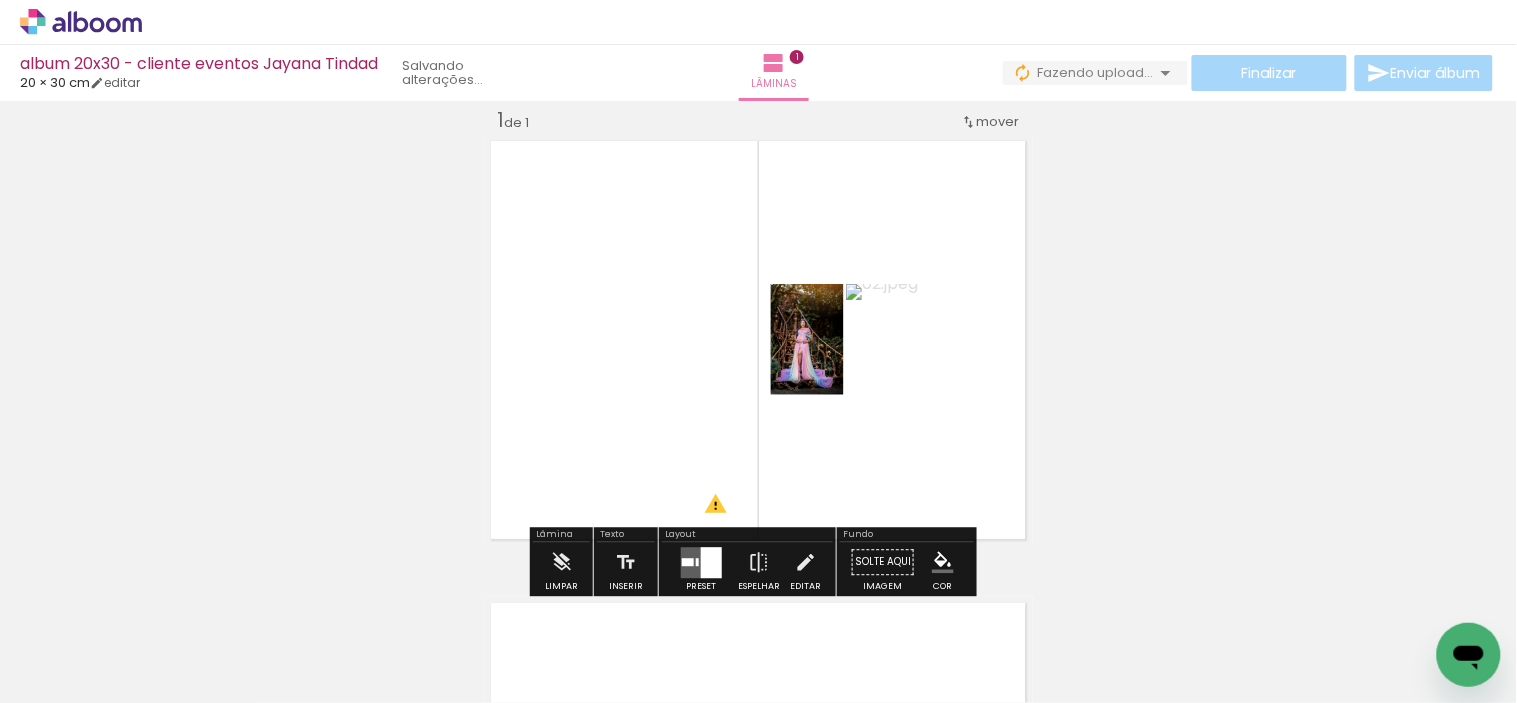 click at bounding box center (711, 562) 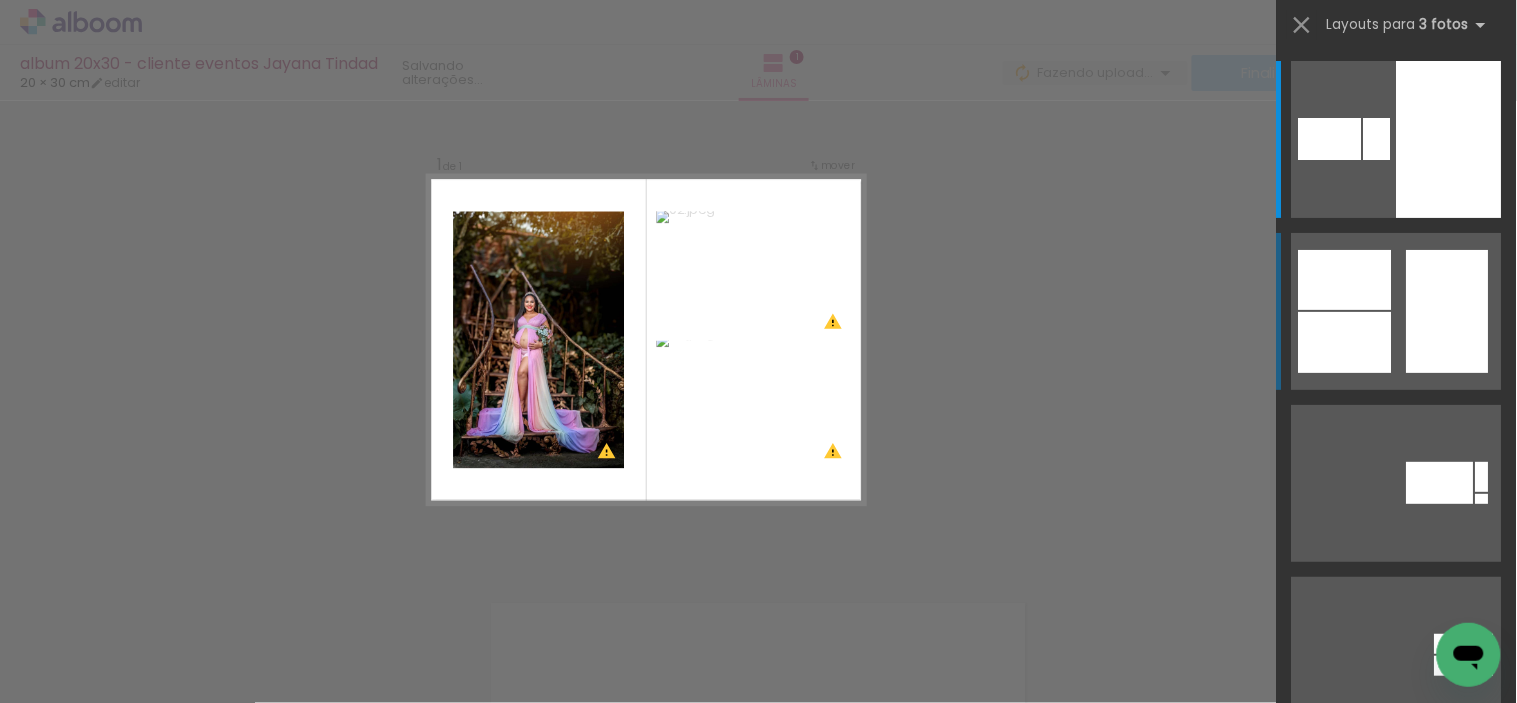 click at bounding box center [1449, 139] 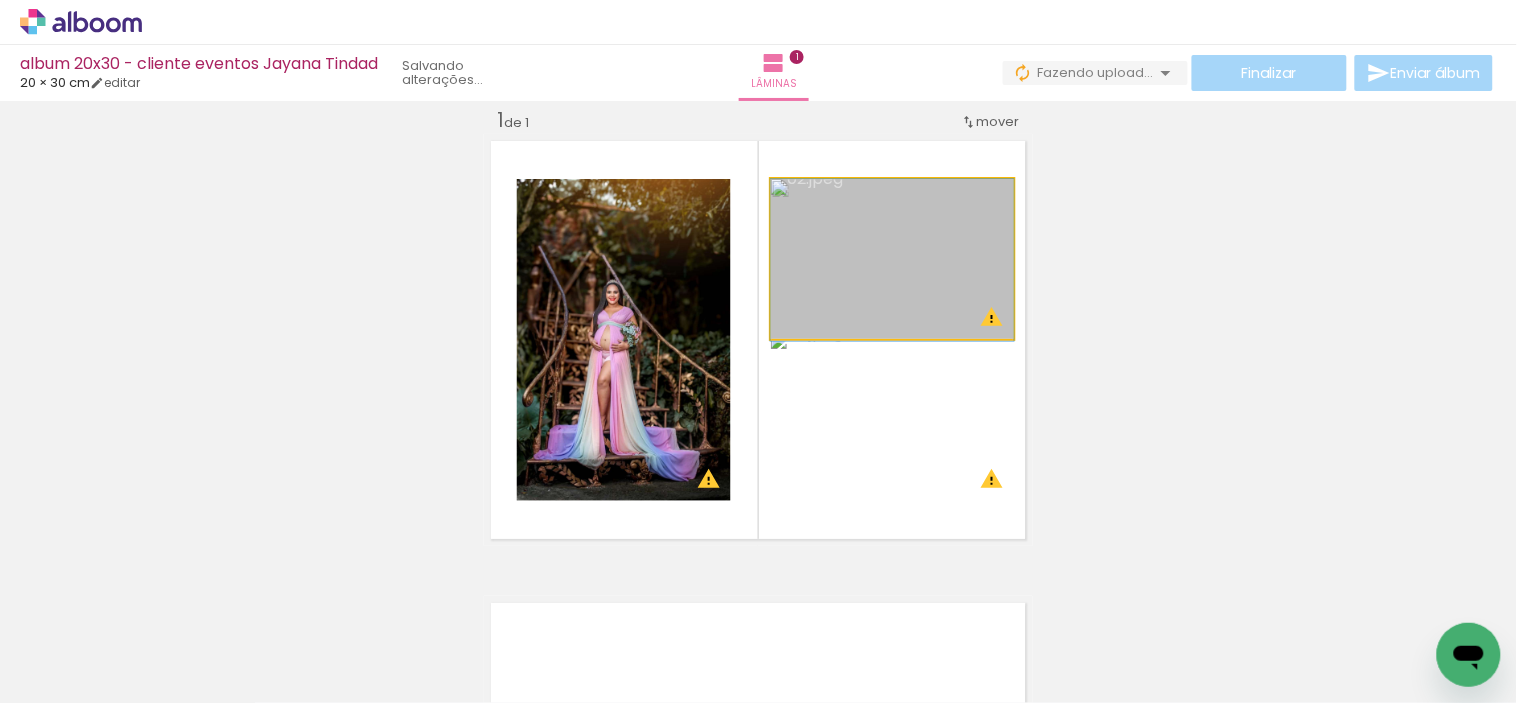 drag, startPoint x: 910, startPoint y: 286, endPoint x: 904, endPoint y: 307, distance: 21.84033 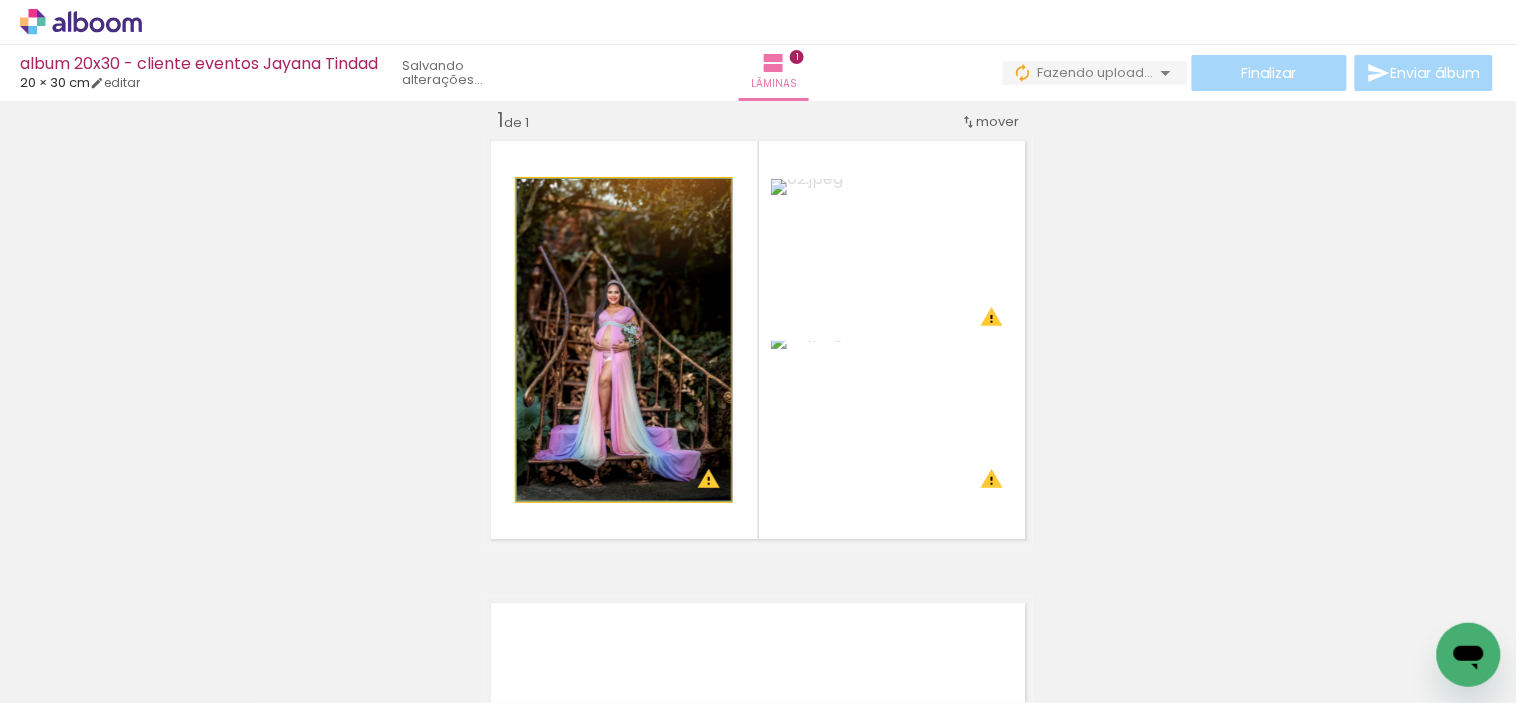 drag, startPoint x: 660, startPoint y: 403, endPoint x: 672, endPoint y: 401, distance: 12.165525 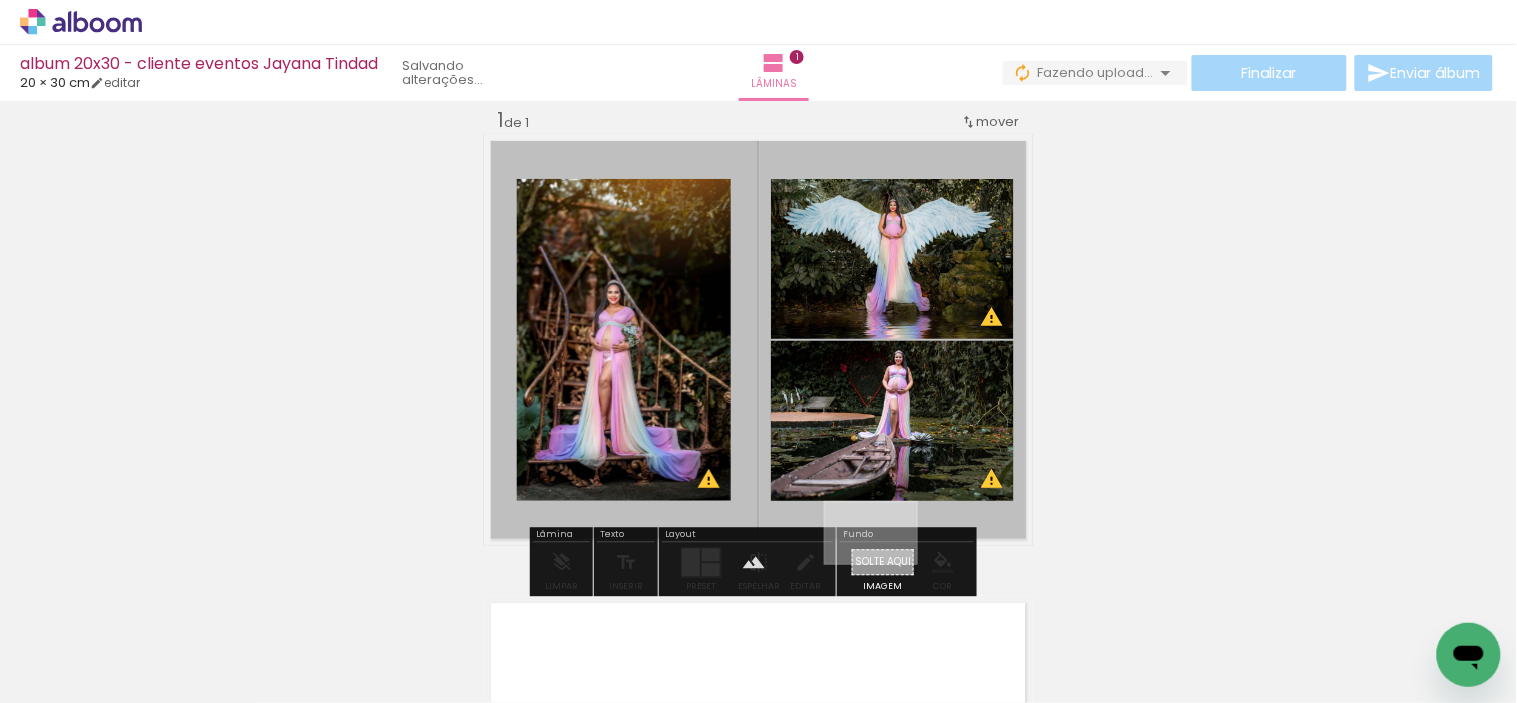 drag, startPoint x: 315, startPoint y: 654, endPoint x: 886, endPoint y: 563, distance: 578.2059 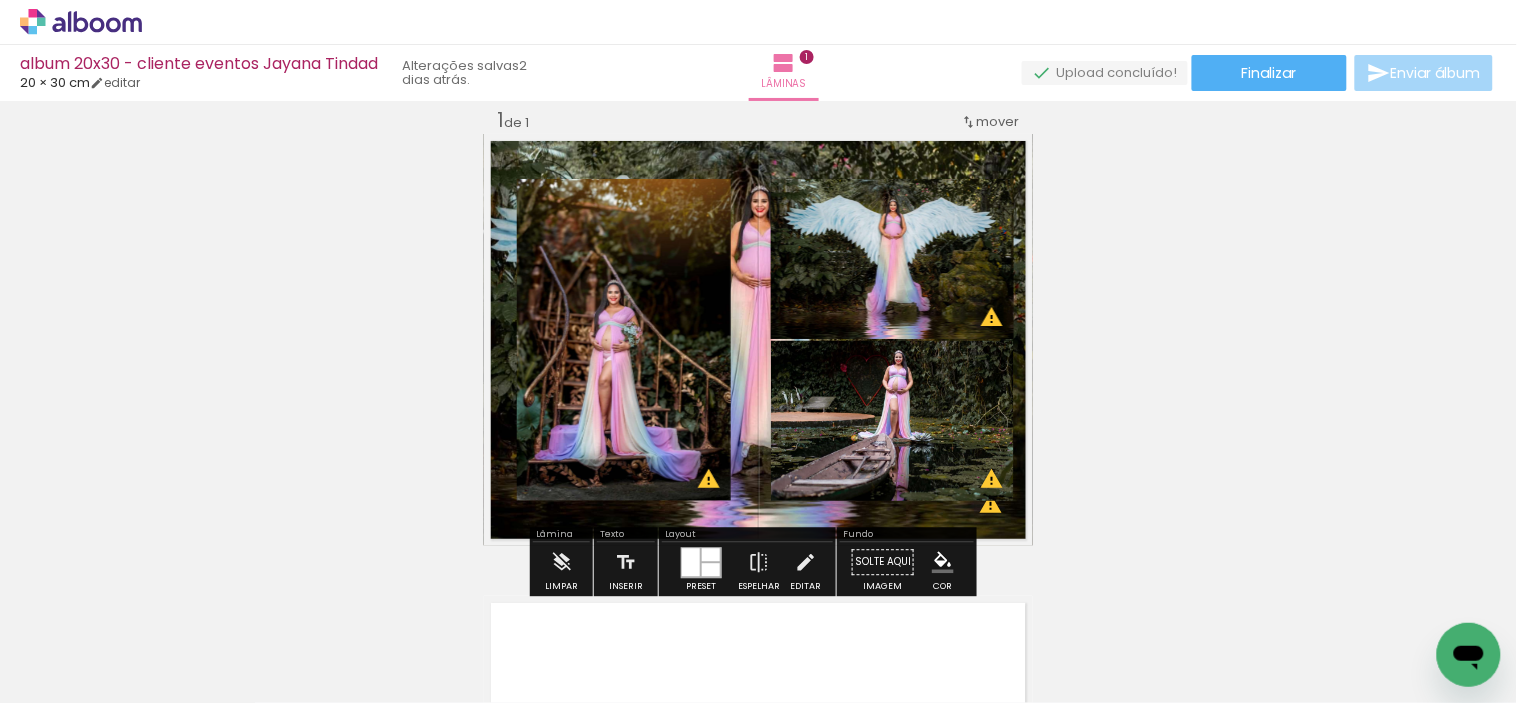 drag, startPoint x: 760, startPoint y: 511, endPoint x: 747, endPoint y: 514, distance: 13.341664 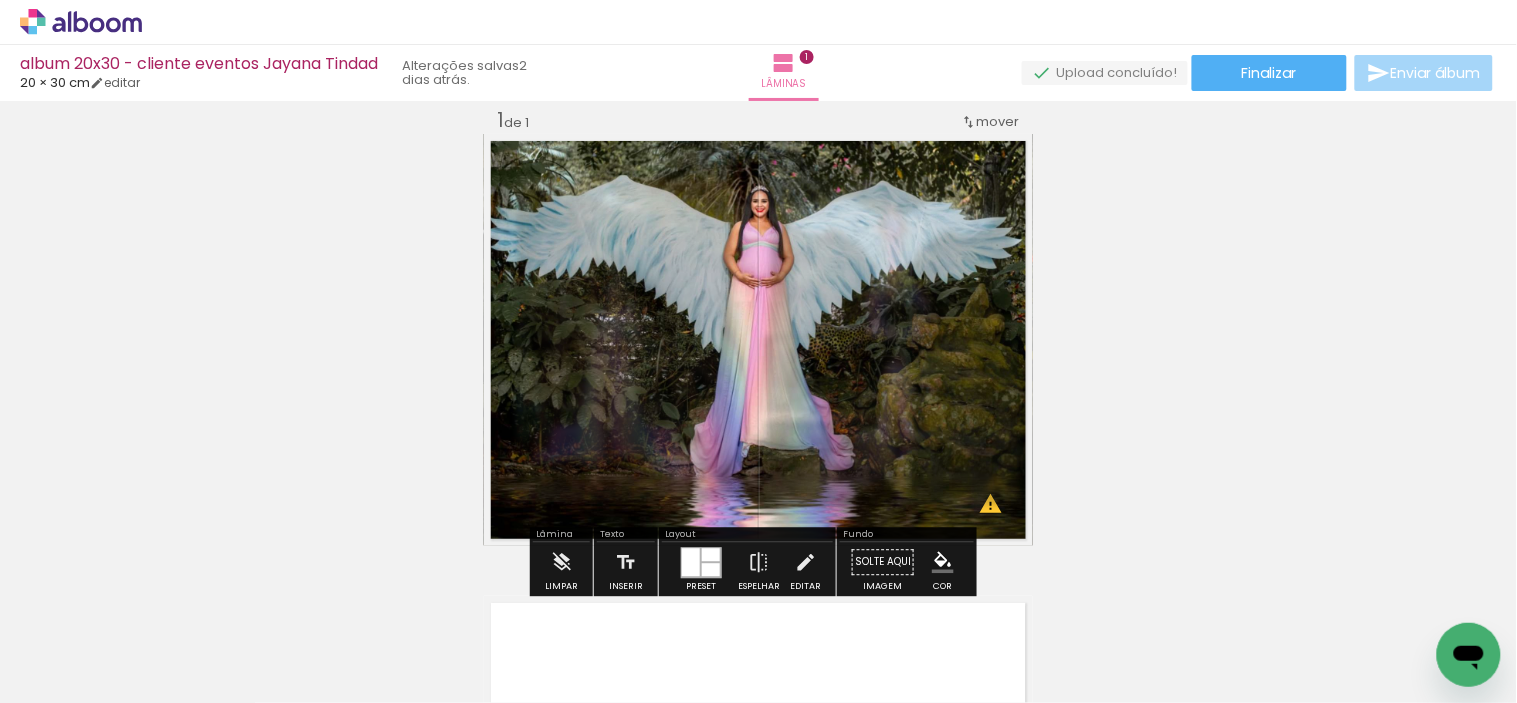 click 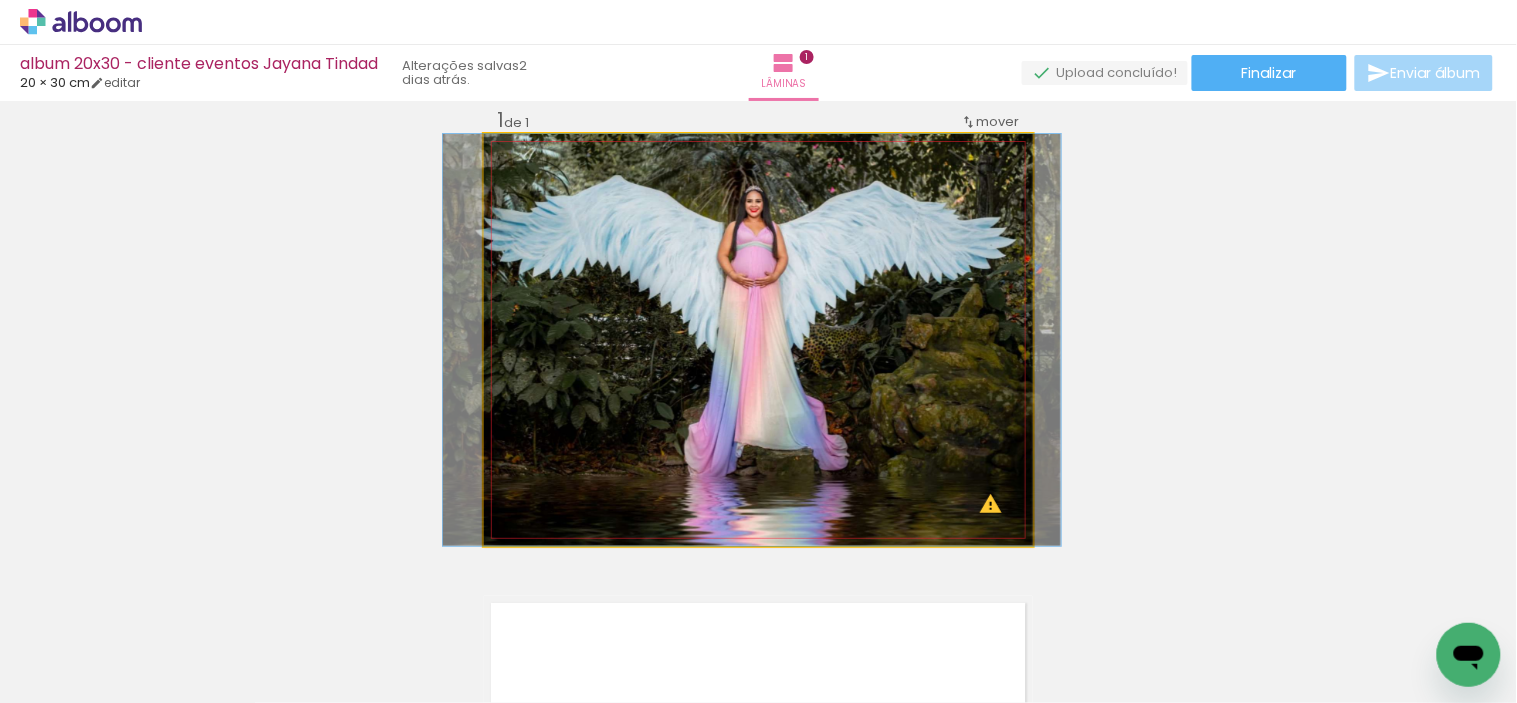 click 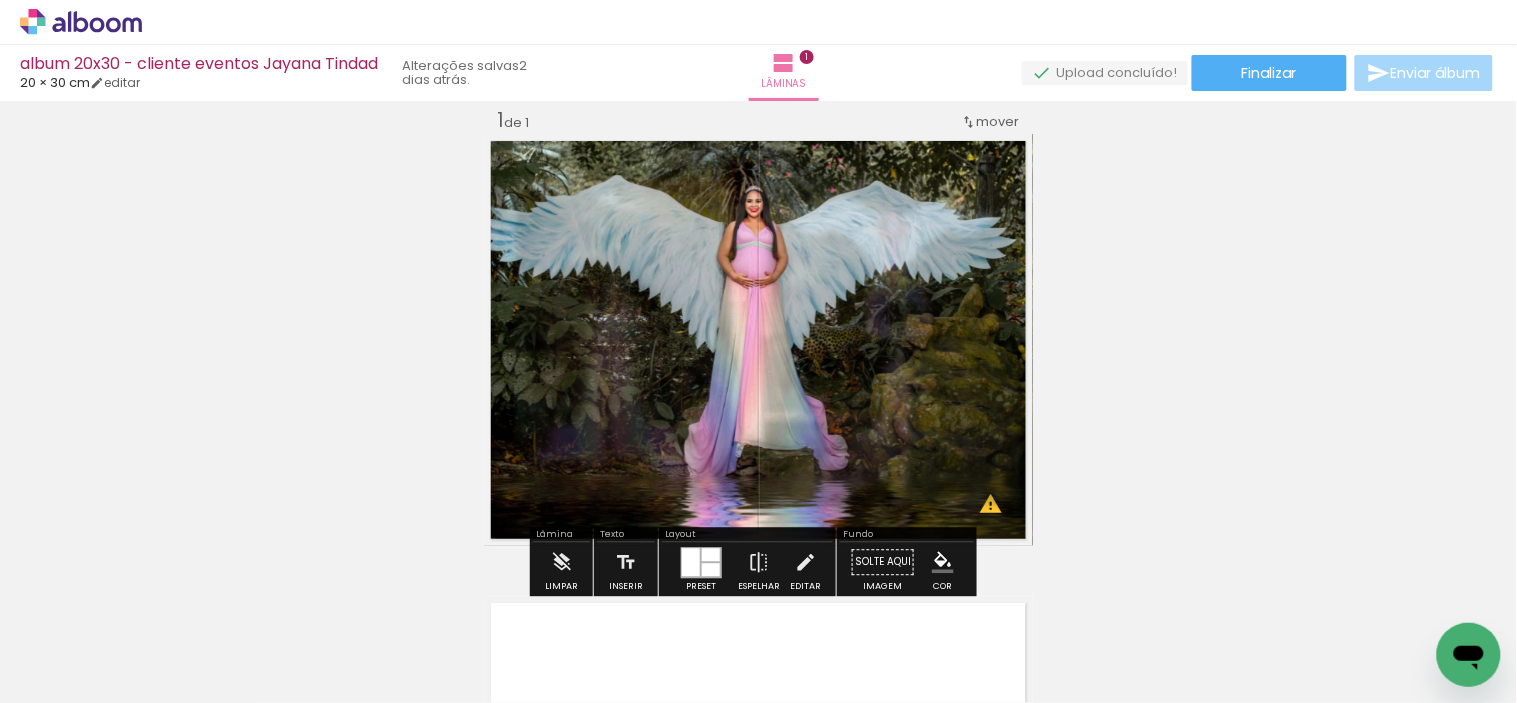 click 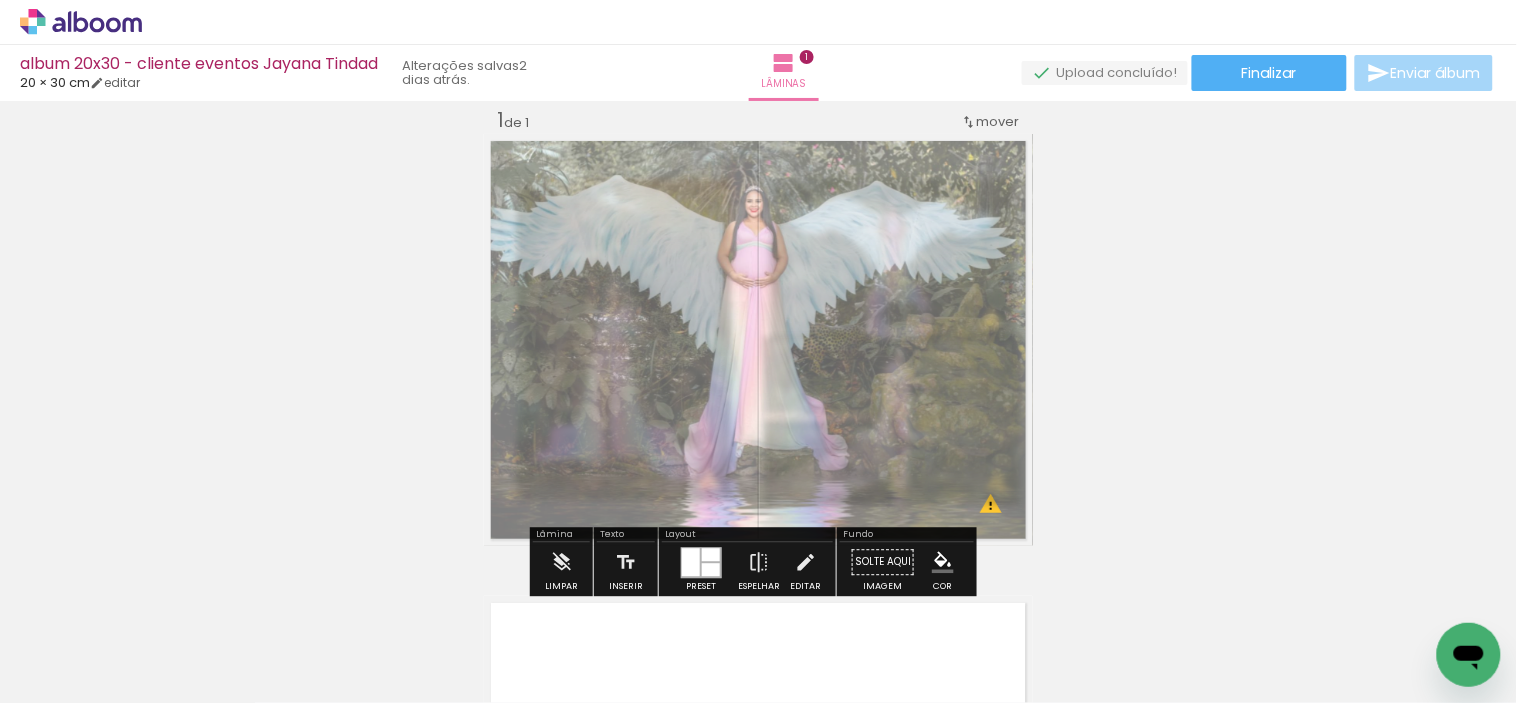 drag, startPoint x: 746, startPoint y: 185, endPoint x: 732, endPoint y: 185, distance: 14 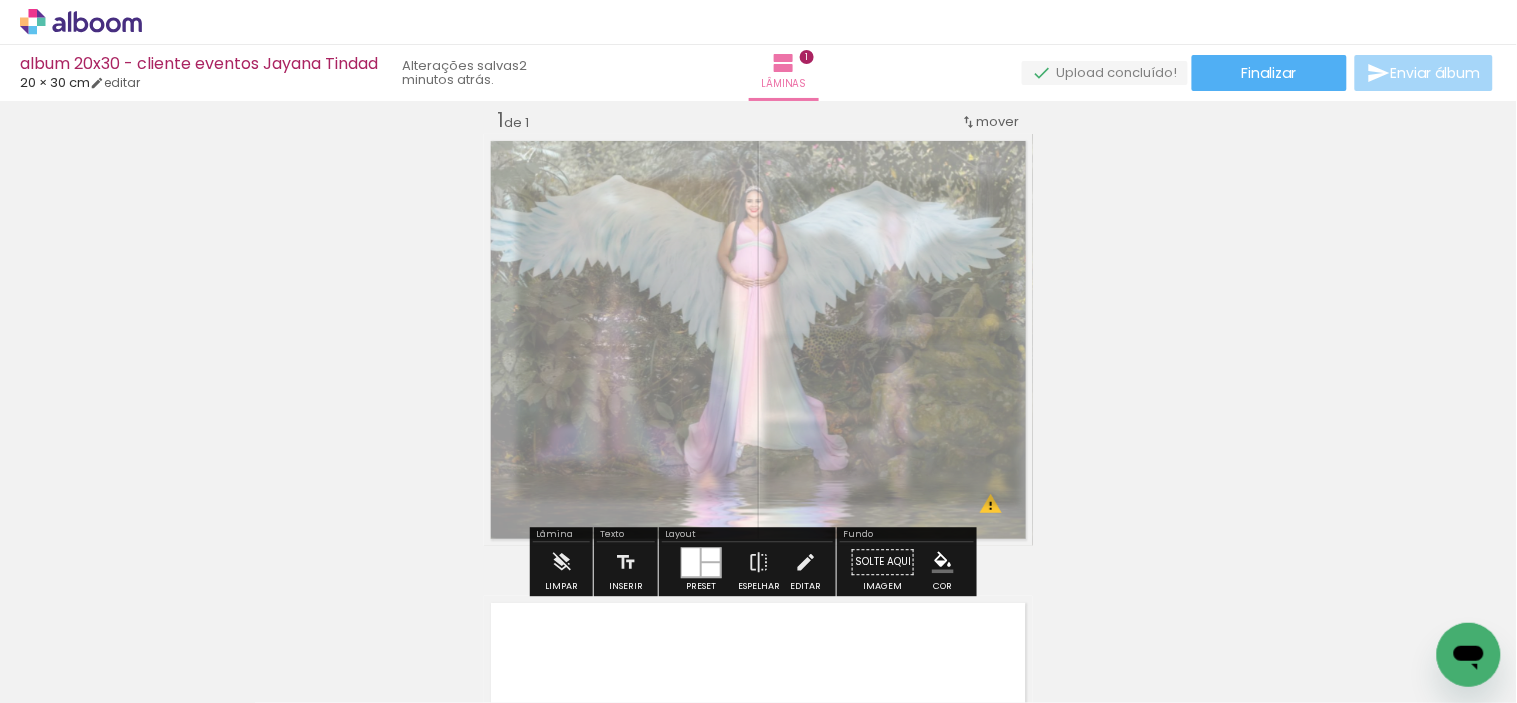 type on "40" 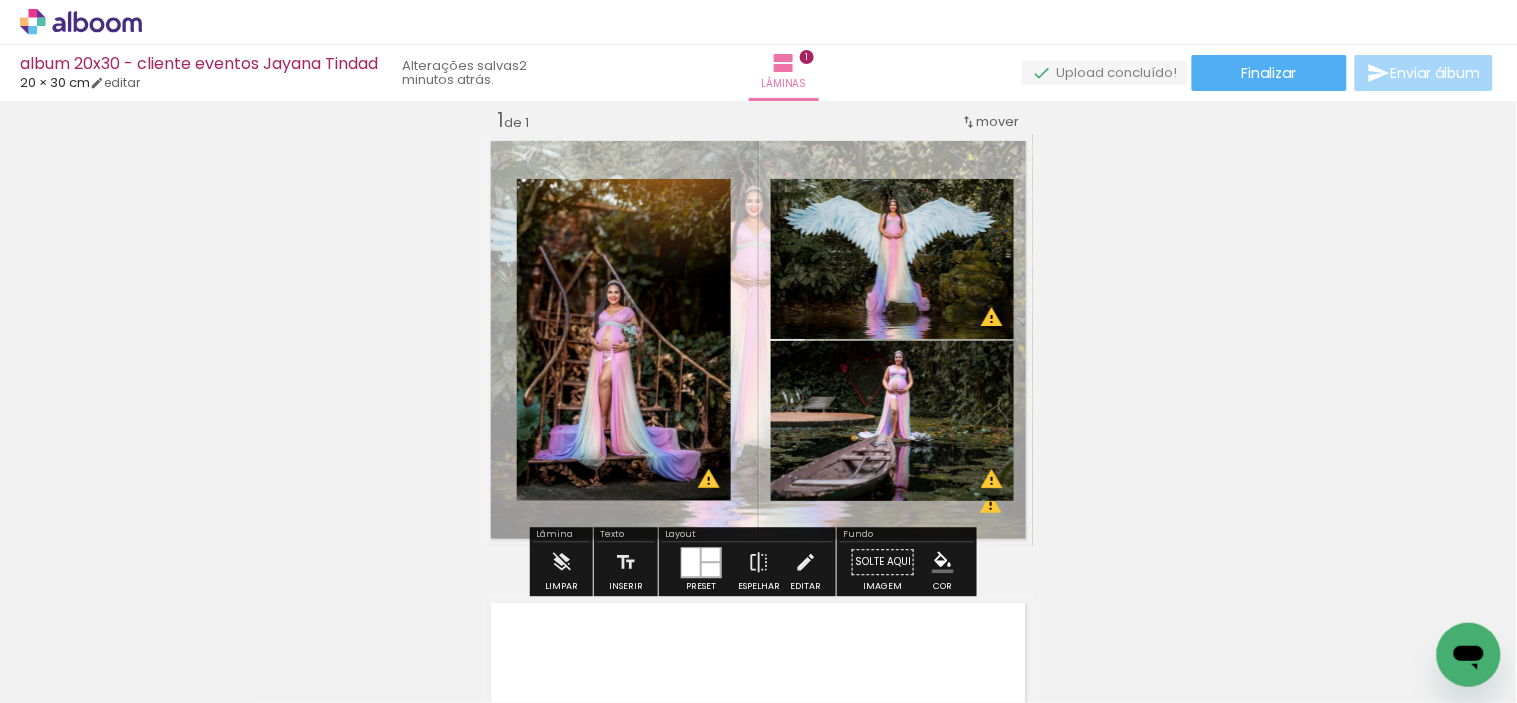 click at bounding box center (758, 340) 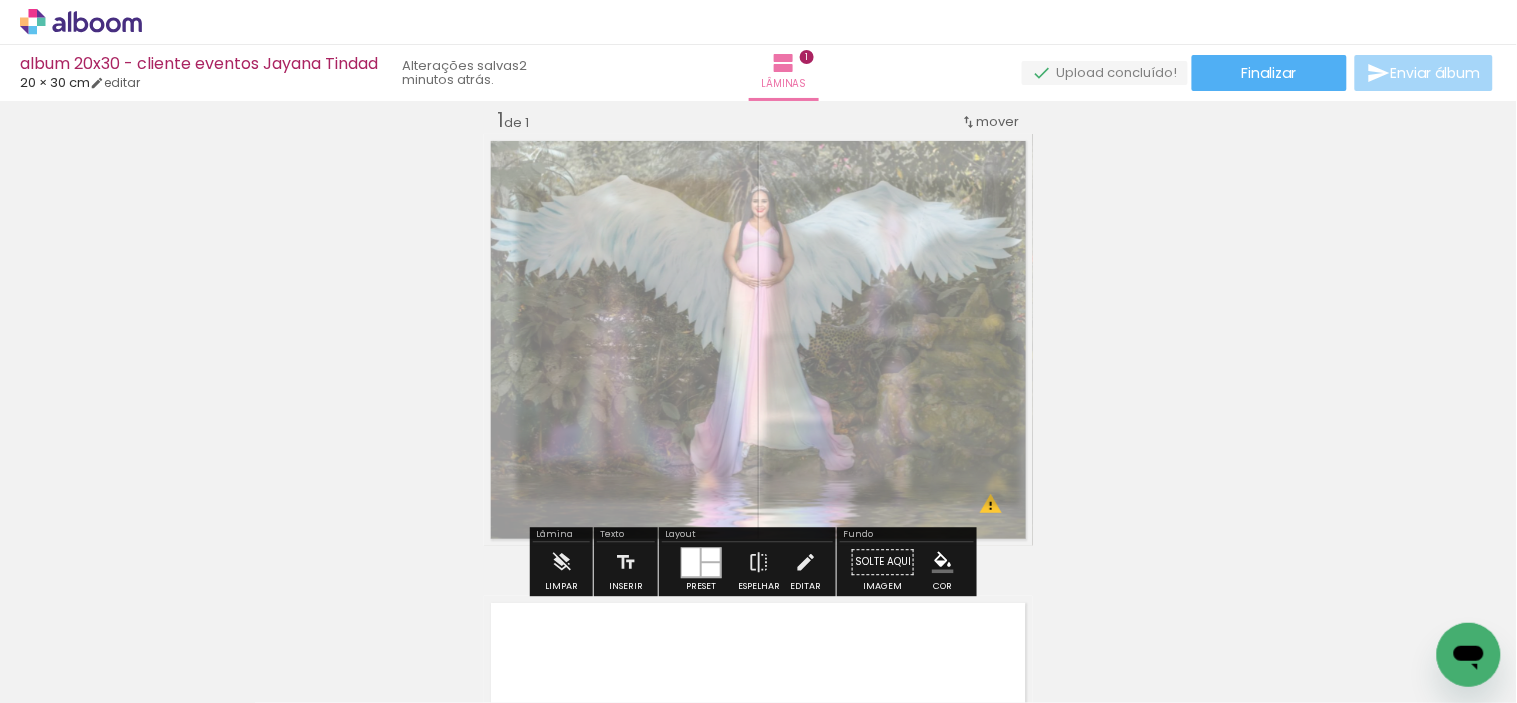 click on "Inserir lâmina 1  de 1 O Designbox precisará aumentar a sua imagem em 217% para exportar para impressão. O Designbox precisará aumentar a sua imagem em 163% para exportar para impressão. O Designbox precisará aumentar a sua imagem em 184% para exportar para impressão. O Designbox precisará aumentar a sua imagem em 415% para exportar para impressão." at bounding box center (758, 545) 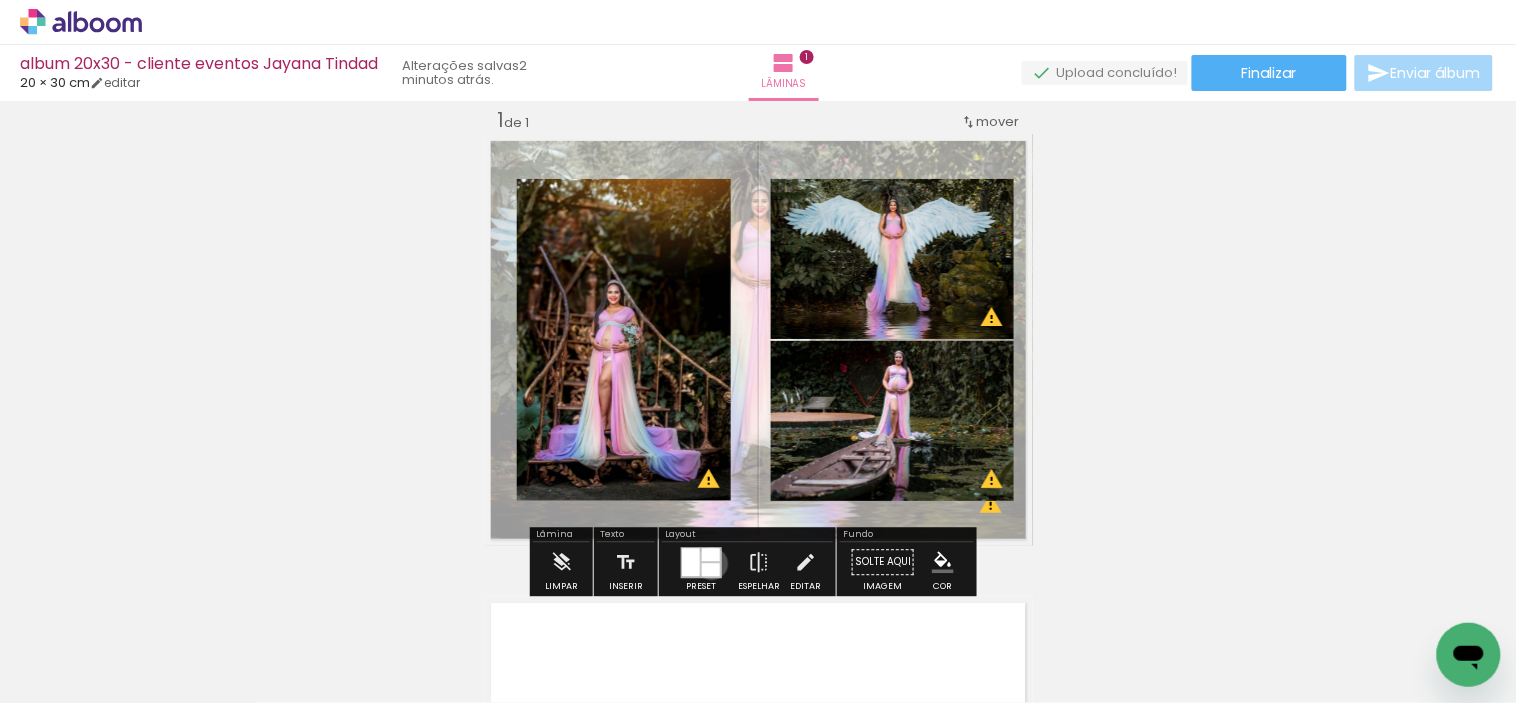click at bounding box center [711, 569] 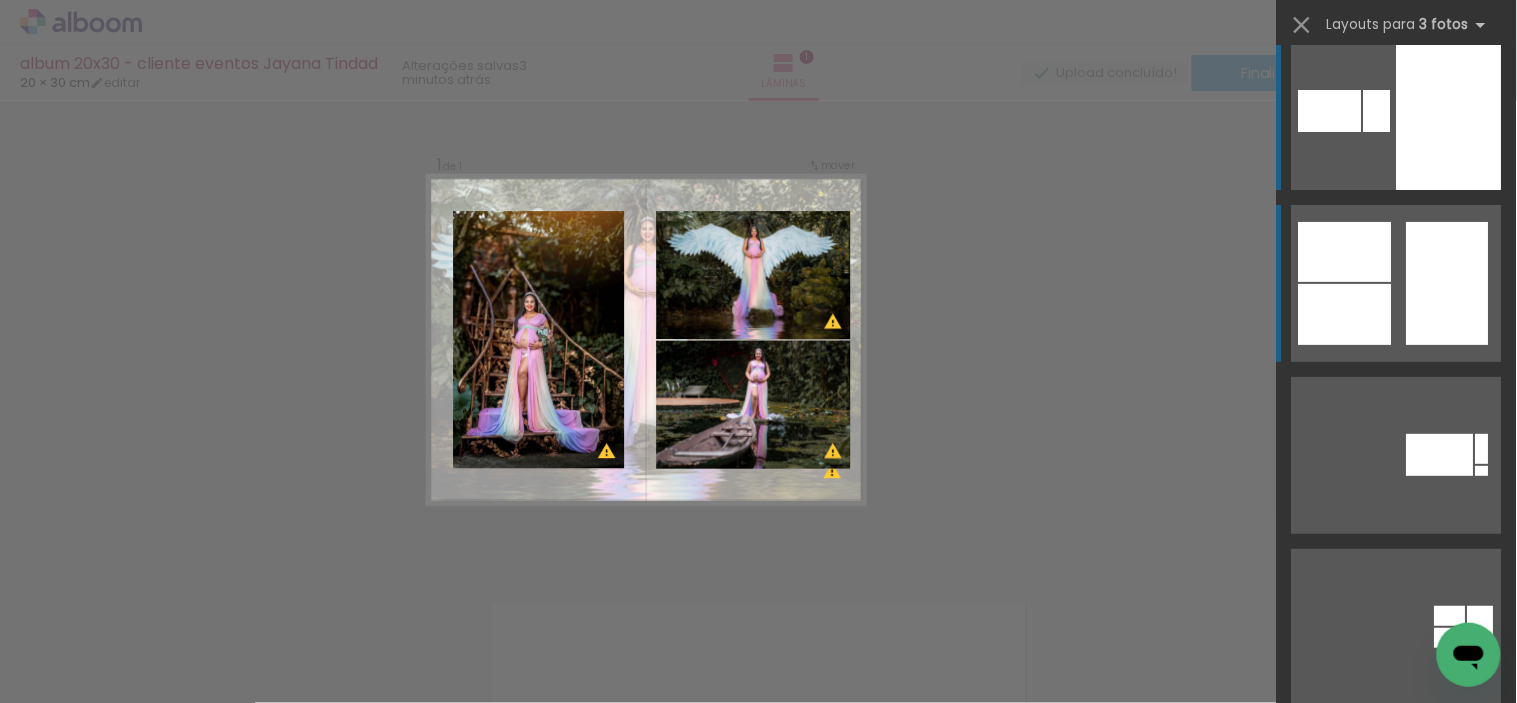 scroll, scrollTop: 0, scrollLeft: 0, axis: both 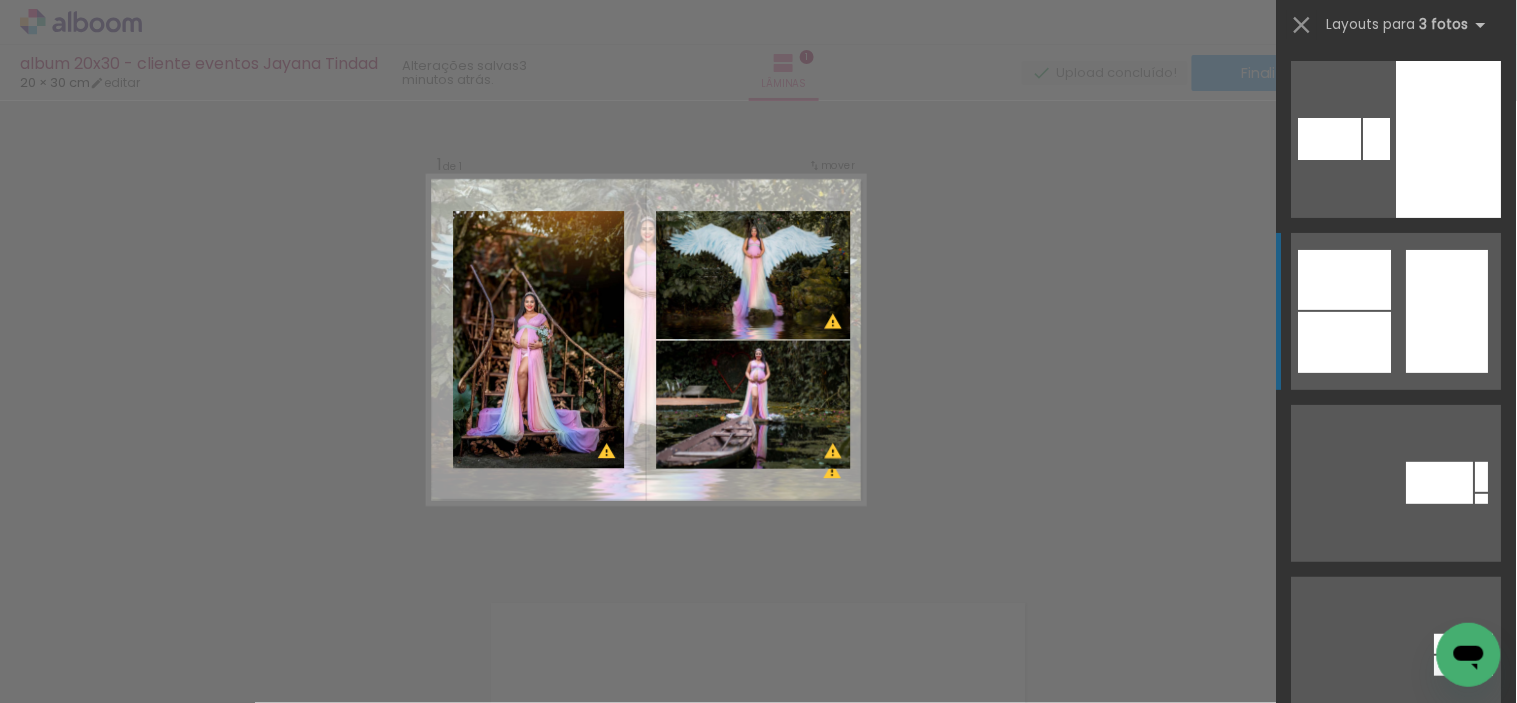 click at bounding box center (1397, 139) 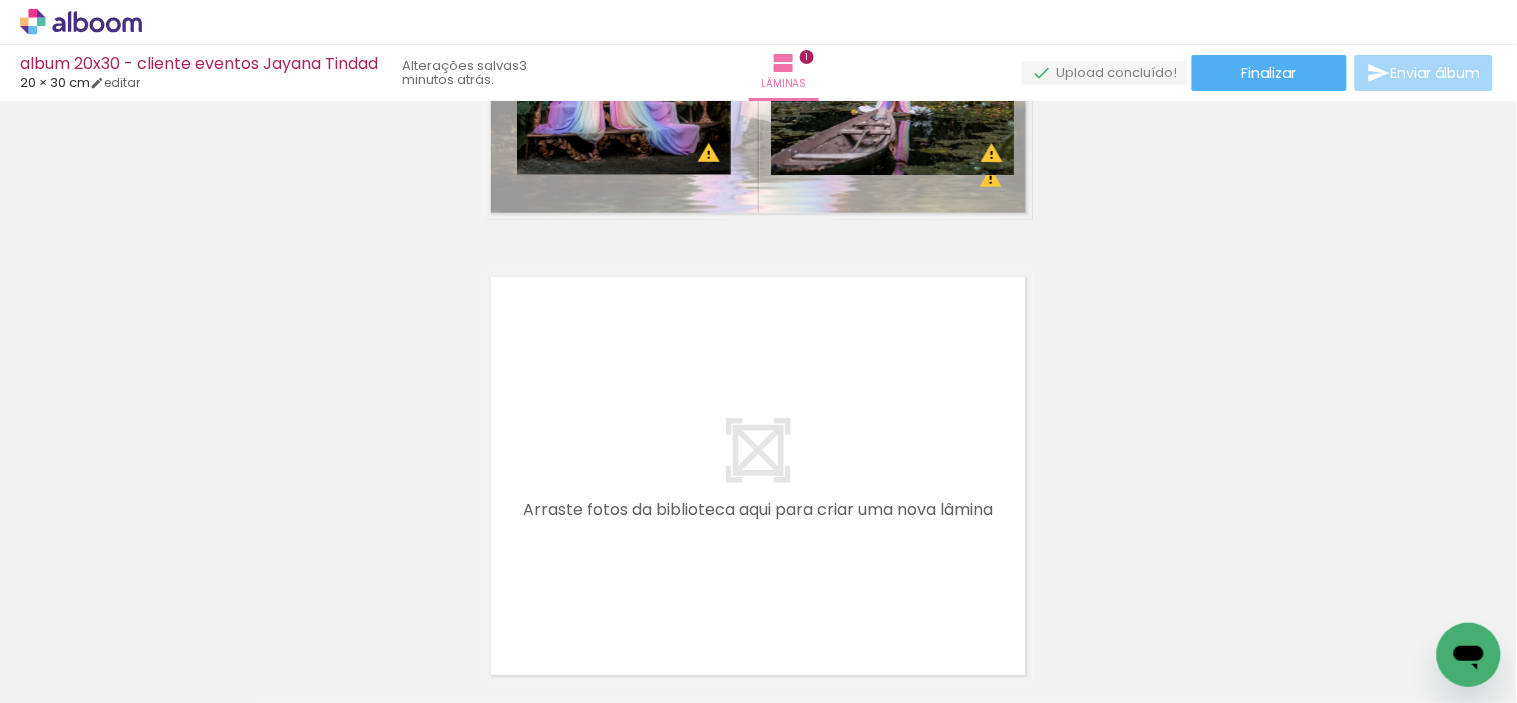 scroll, scrollTop: 358, scrollLeft: 0, axis: vertical 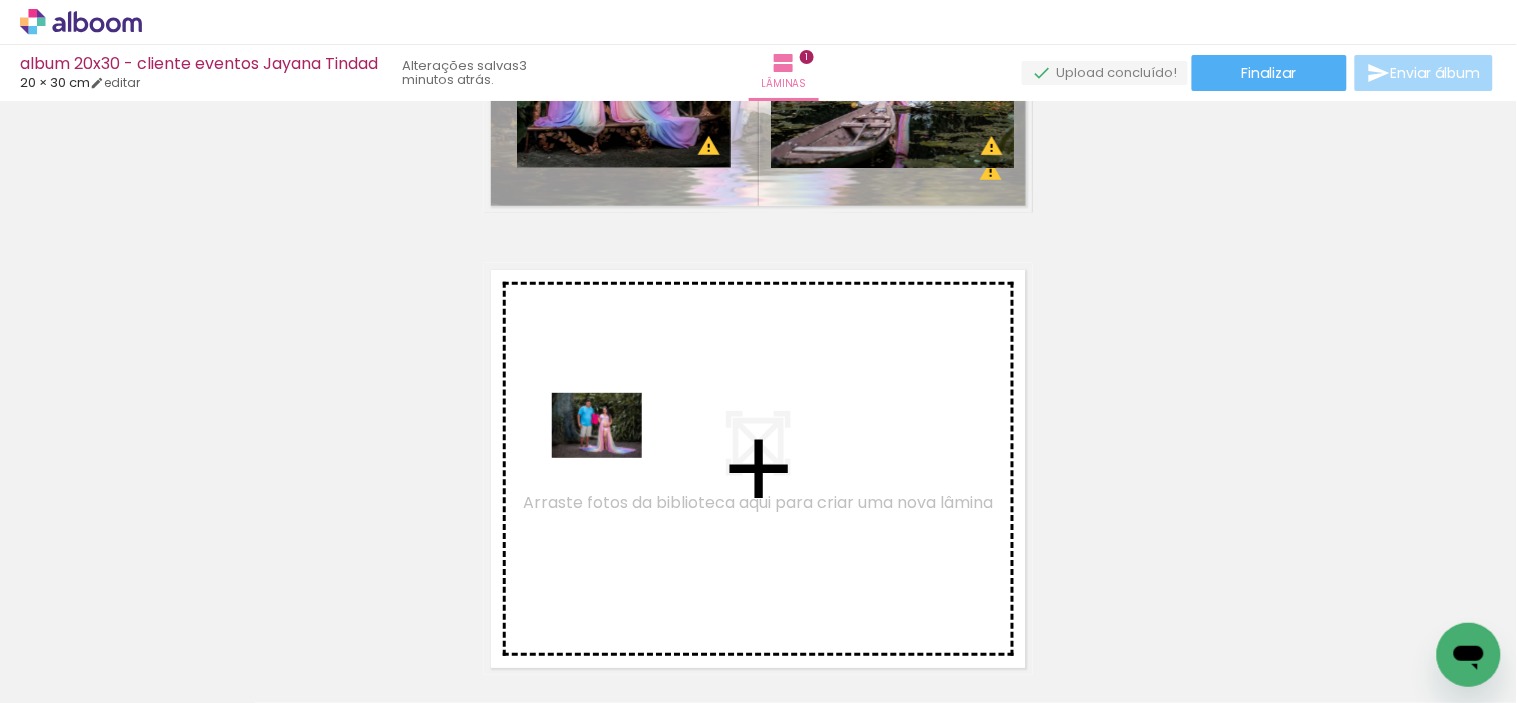 drag, startPoint x: 532, startPoint y: 638, endPoint x: 612, endPoint y: 453, distance: 201.55644 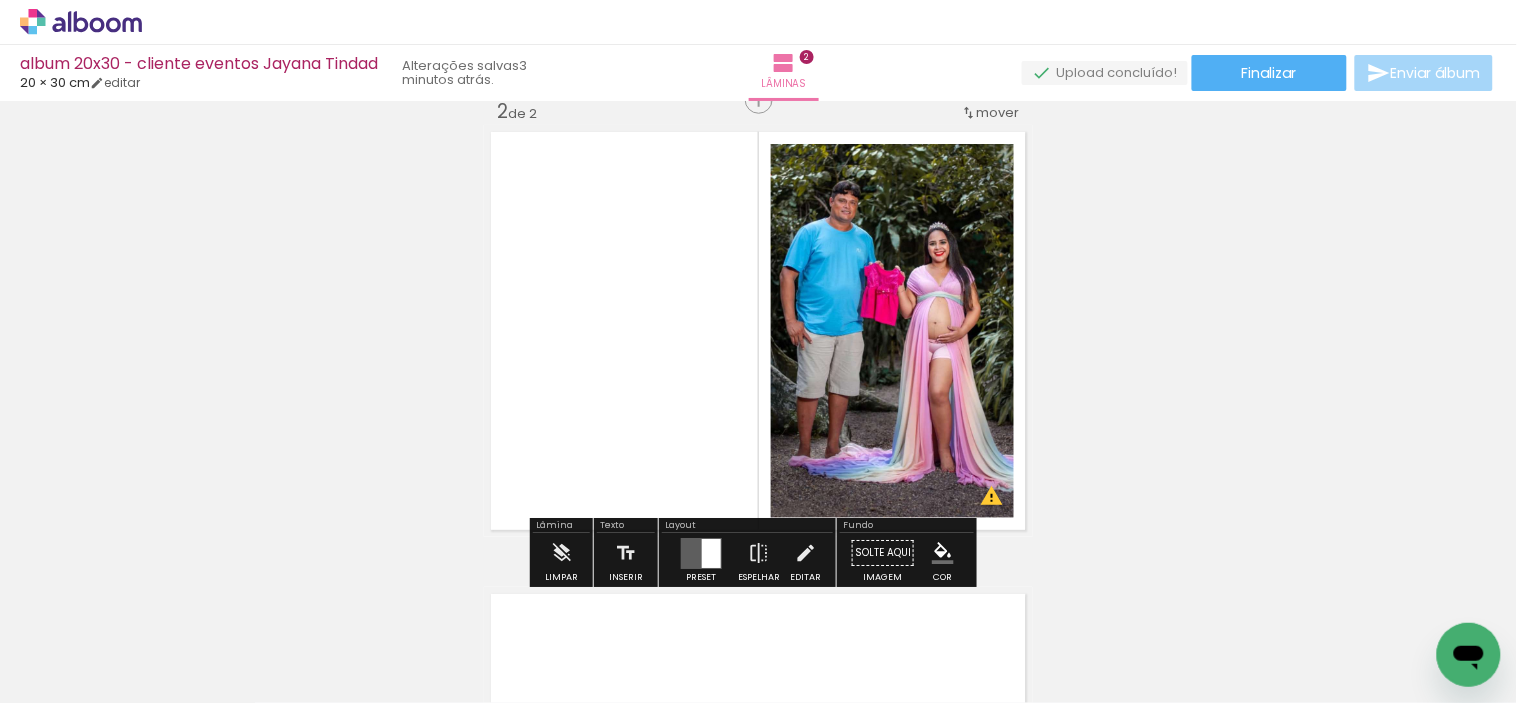 scroll, scrollTop: 555, scrollLeft: 0, axis: vertical 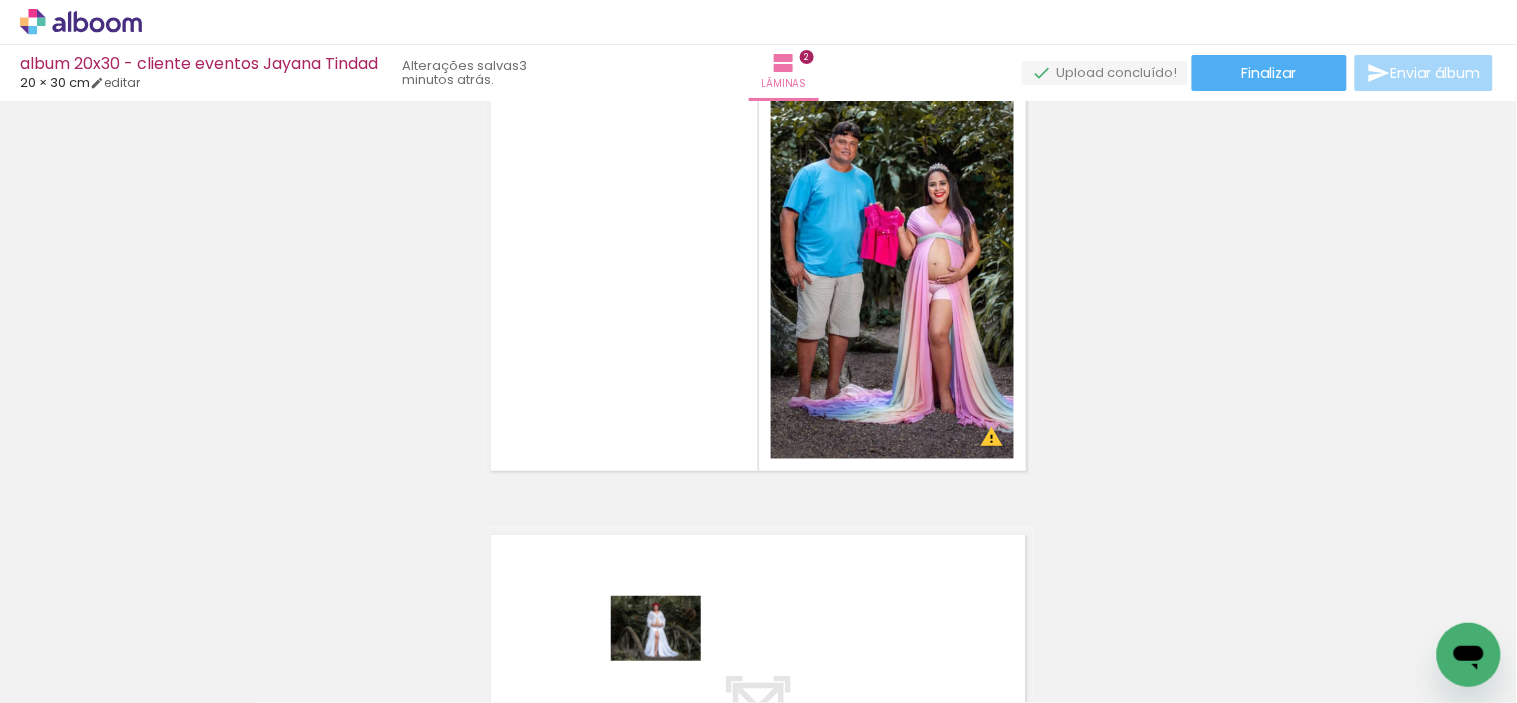 click at bounding box center [648, 636] 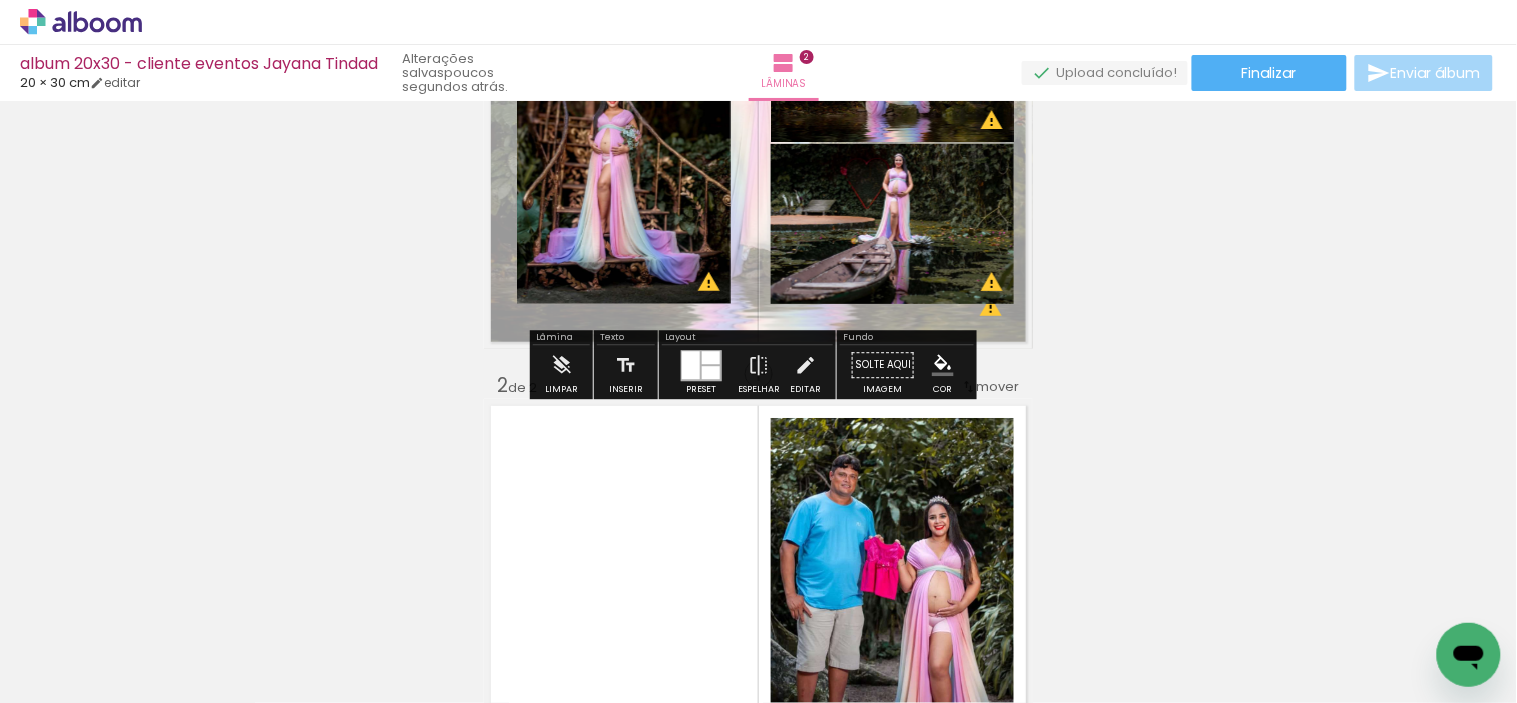 scroll, scrollTop: 333, scrollLeft: 0, axis: vertical 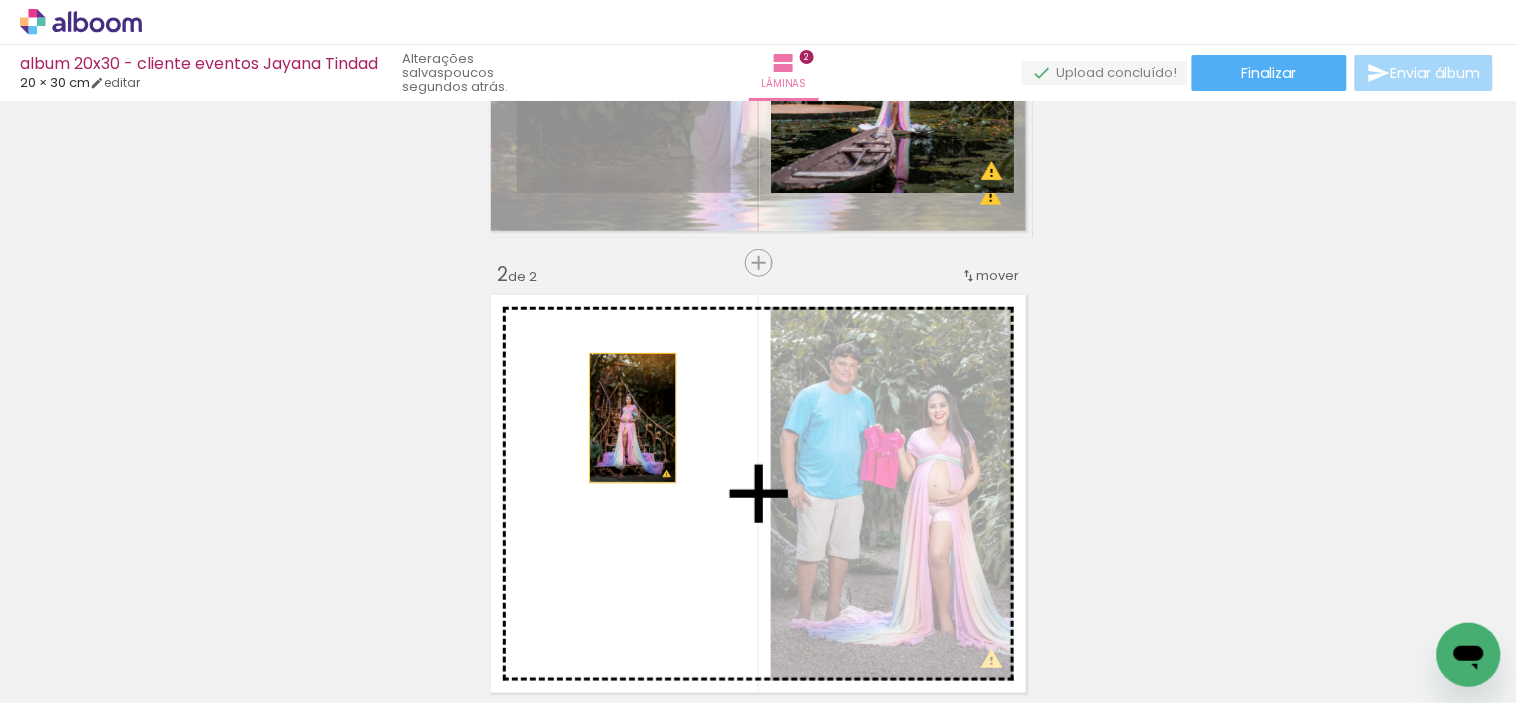 drag, startPoint x: 605, startPoint y: 157, endPoint x: 625, endPoint y: 434, distance: 277.72107 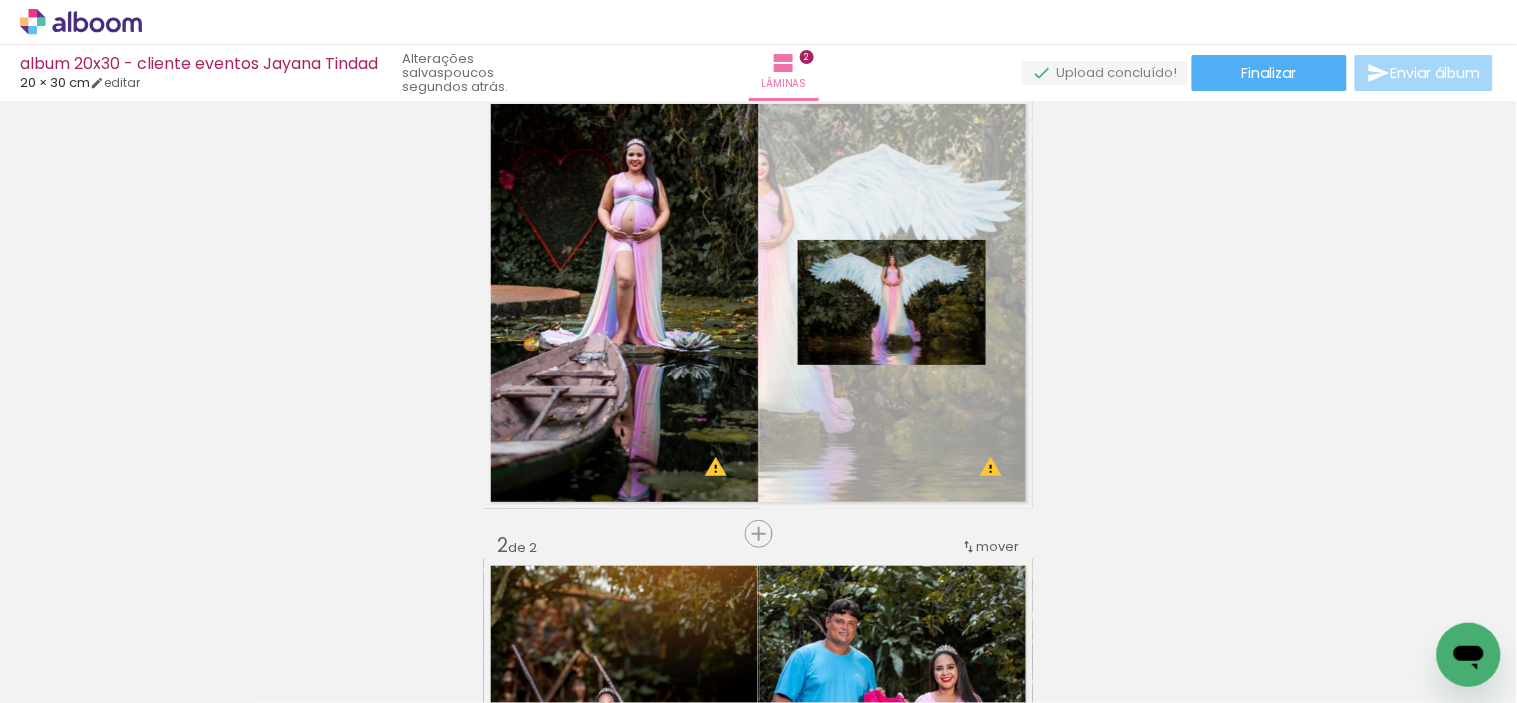 scroll, scrollTop: 111, scrollLeft: 0, axis: vertical 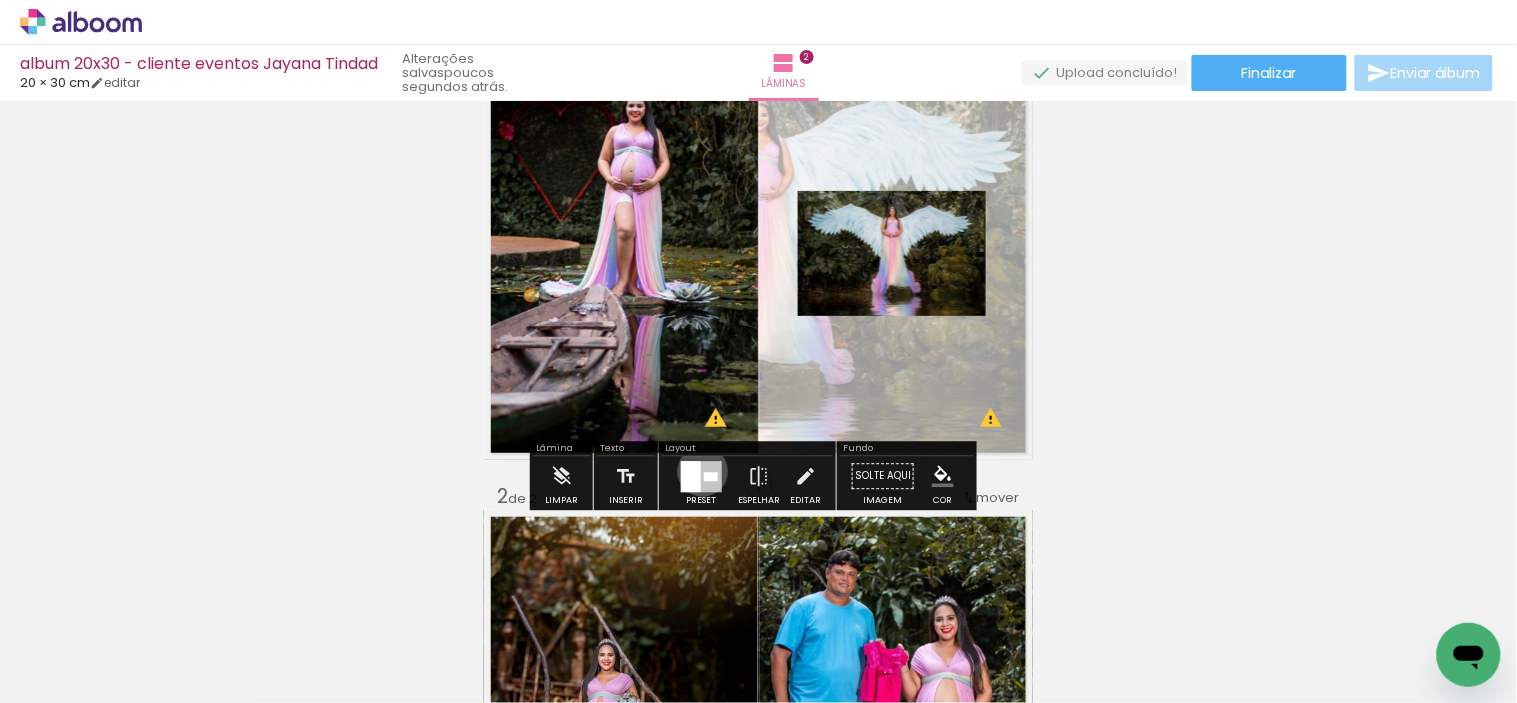 click at bounding box center [711, 476] 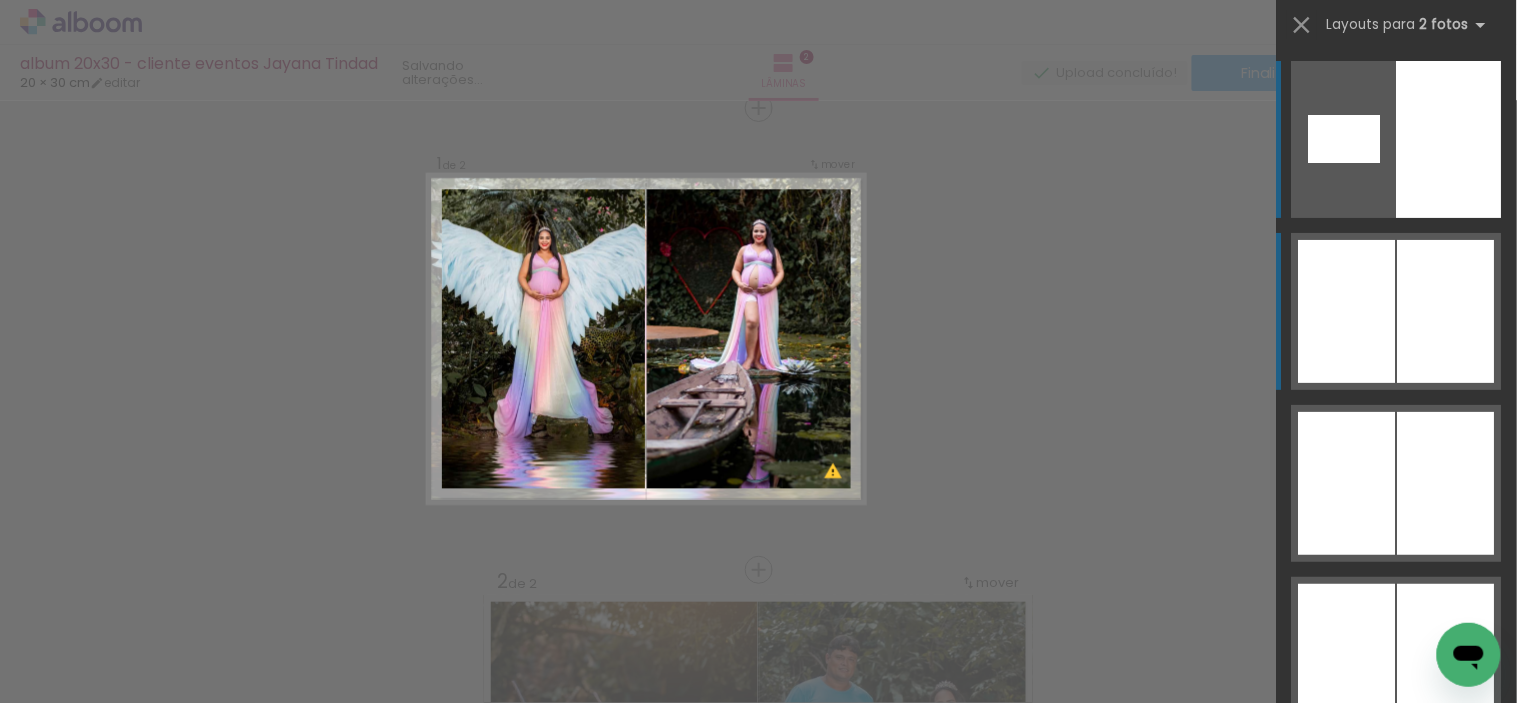 scroll, scrollTop: 25, scrollLeft: 0, axis: vertical 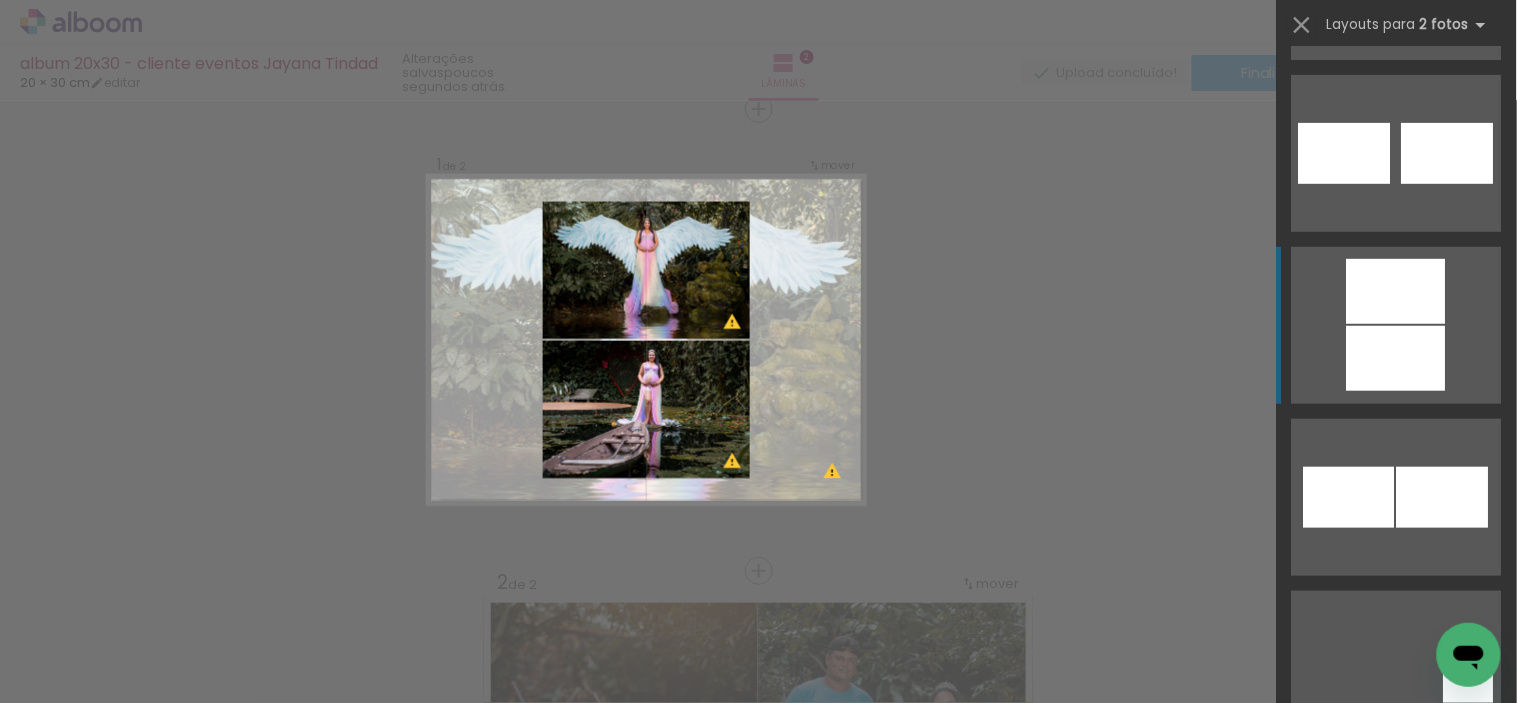 click at bounding box center (1397, -12083) 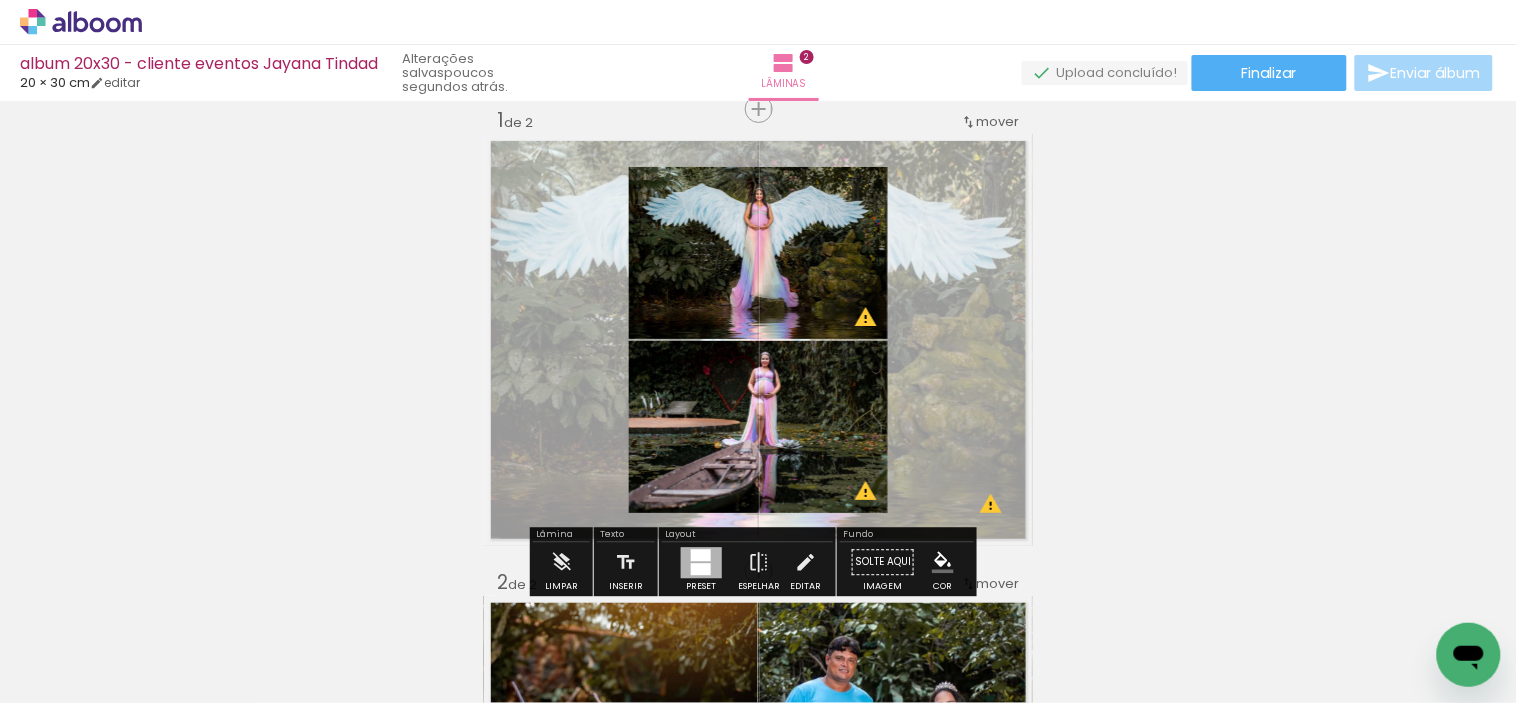 click 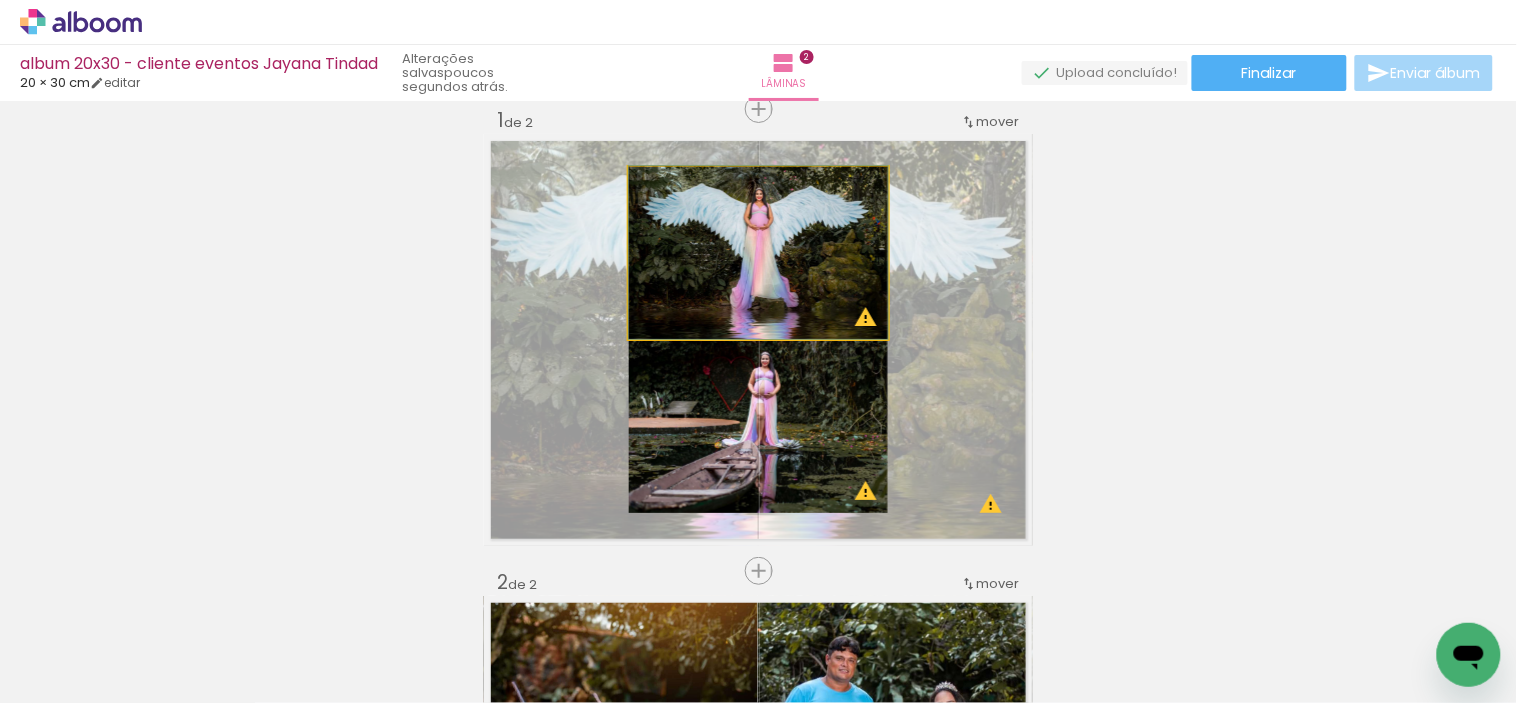 drag, startPoint x: 822, startPoint y: 267, endPoint x: 846, endPoint y: 263, distance: 24.33105 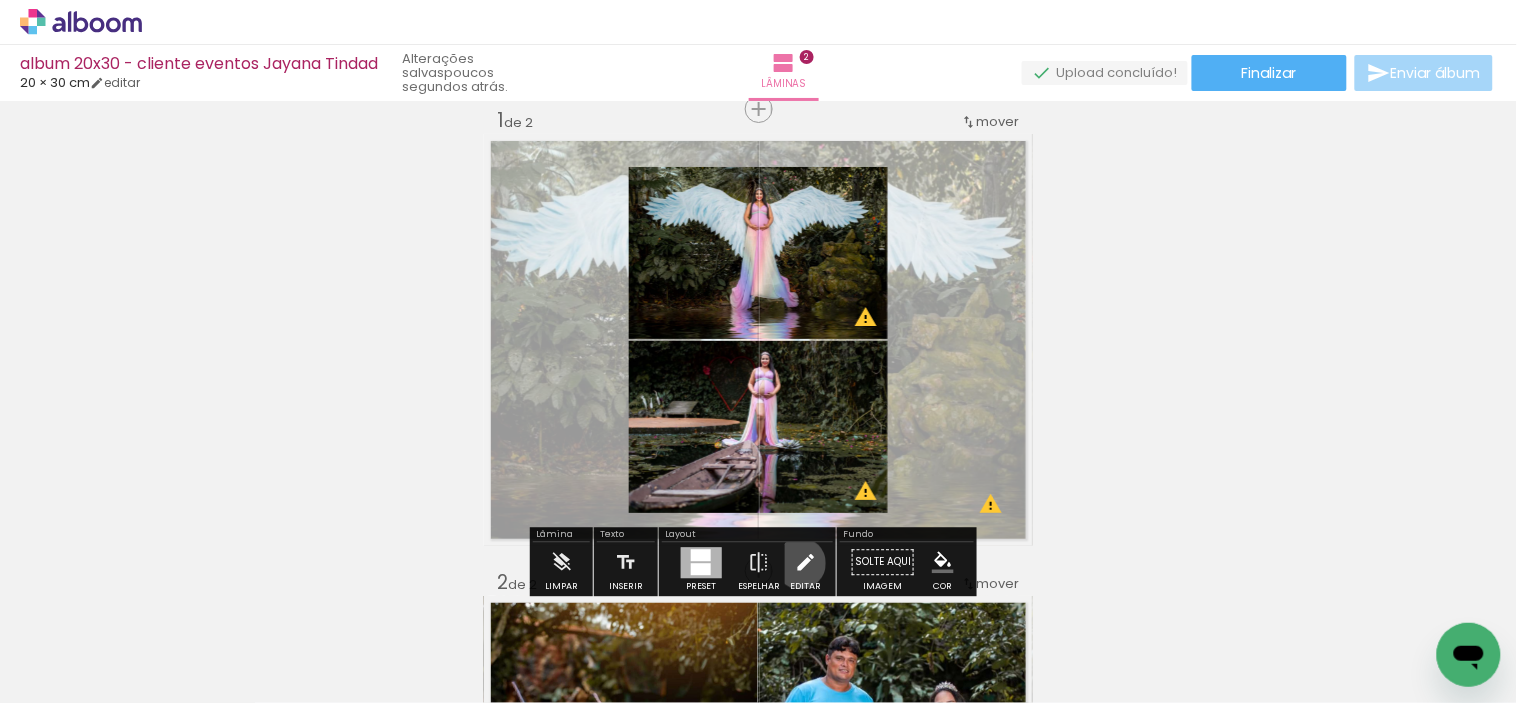 click at bounding box center (806, 562) 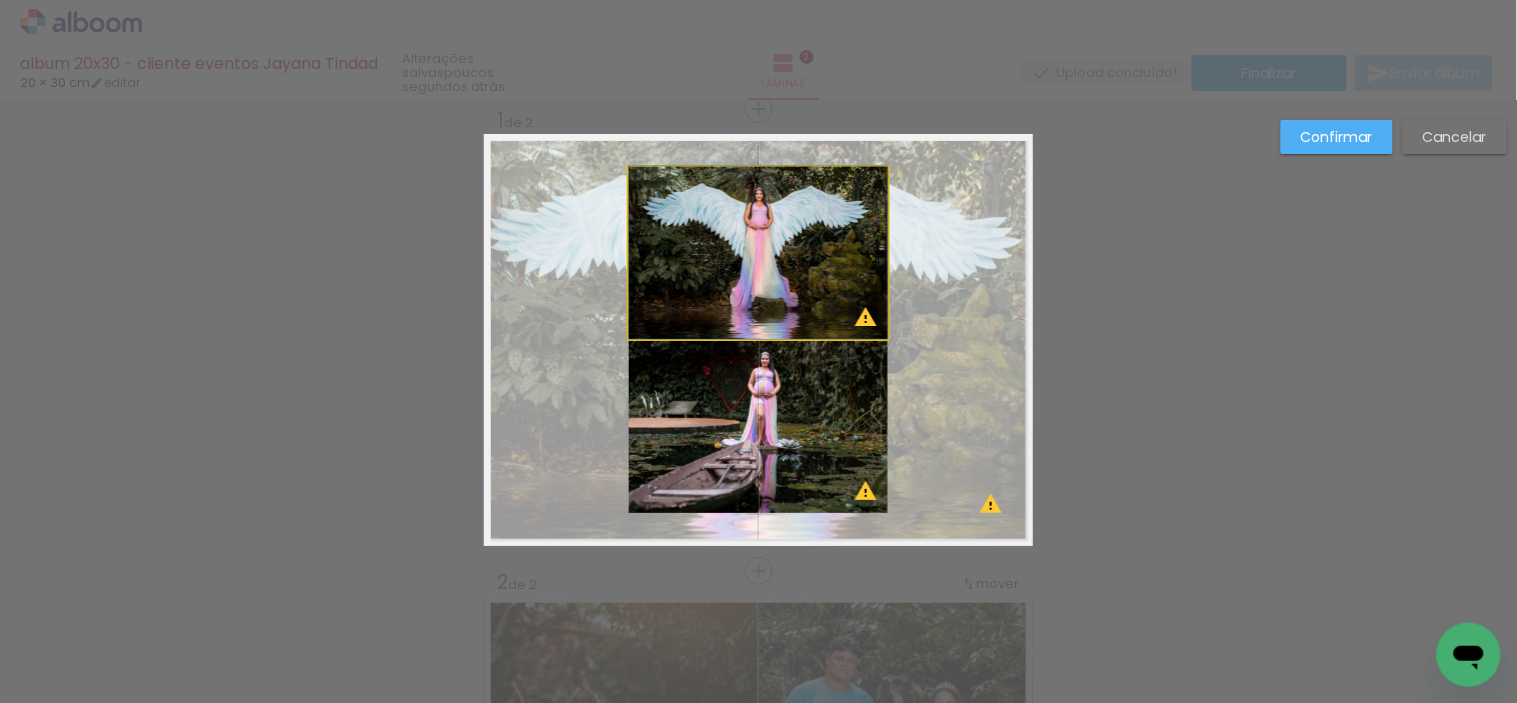 drag, startPoint x: 801, startPoint y: 257, endPoint x: 867, endPoint y: 256, distance: 66.007576 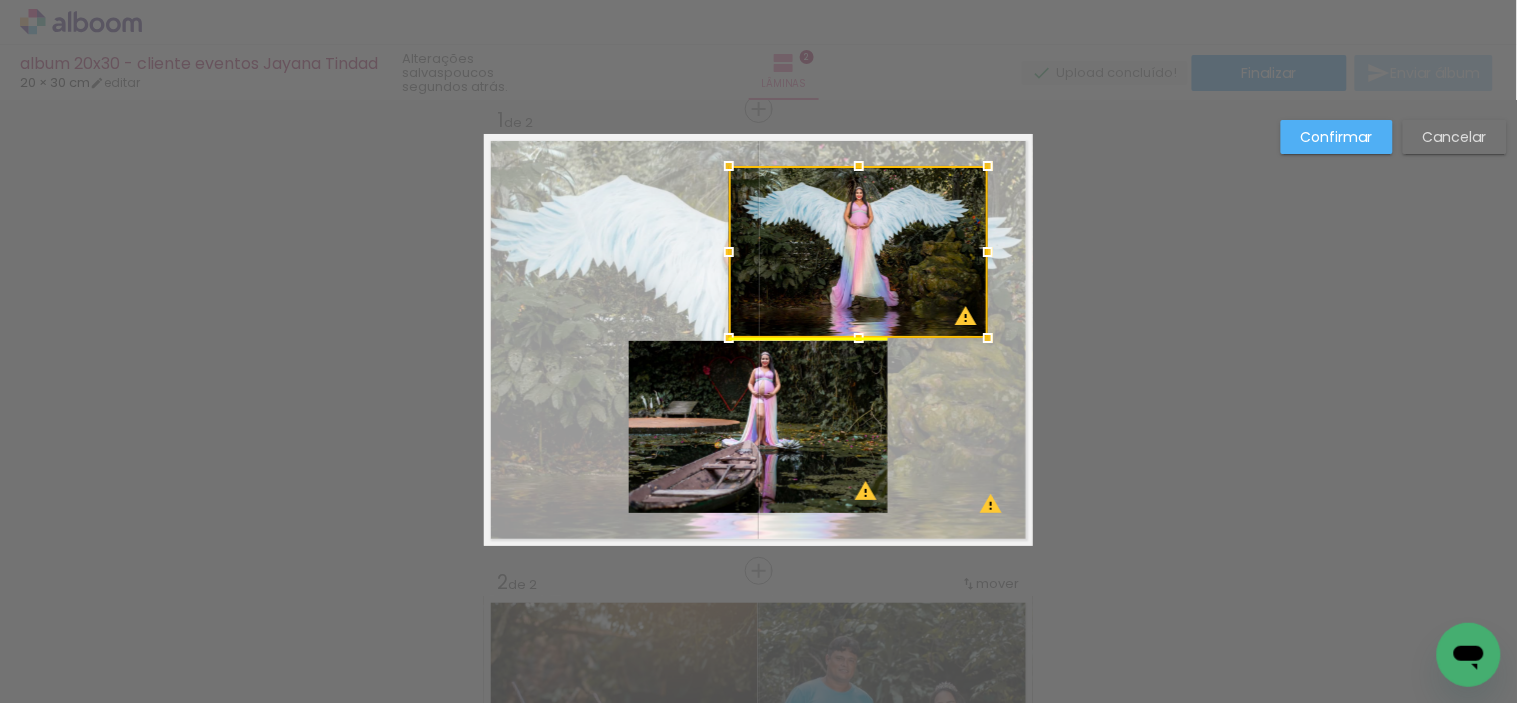 drag, startPoint x: 823, startPoint y: 250, endPoint x: 923, endPoint y: 246, distance: 100.07997 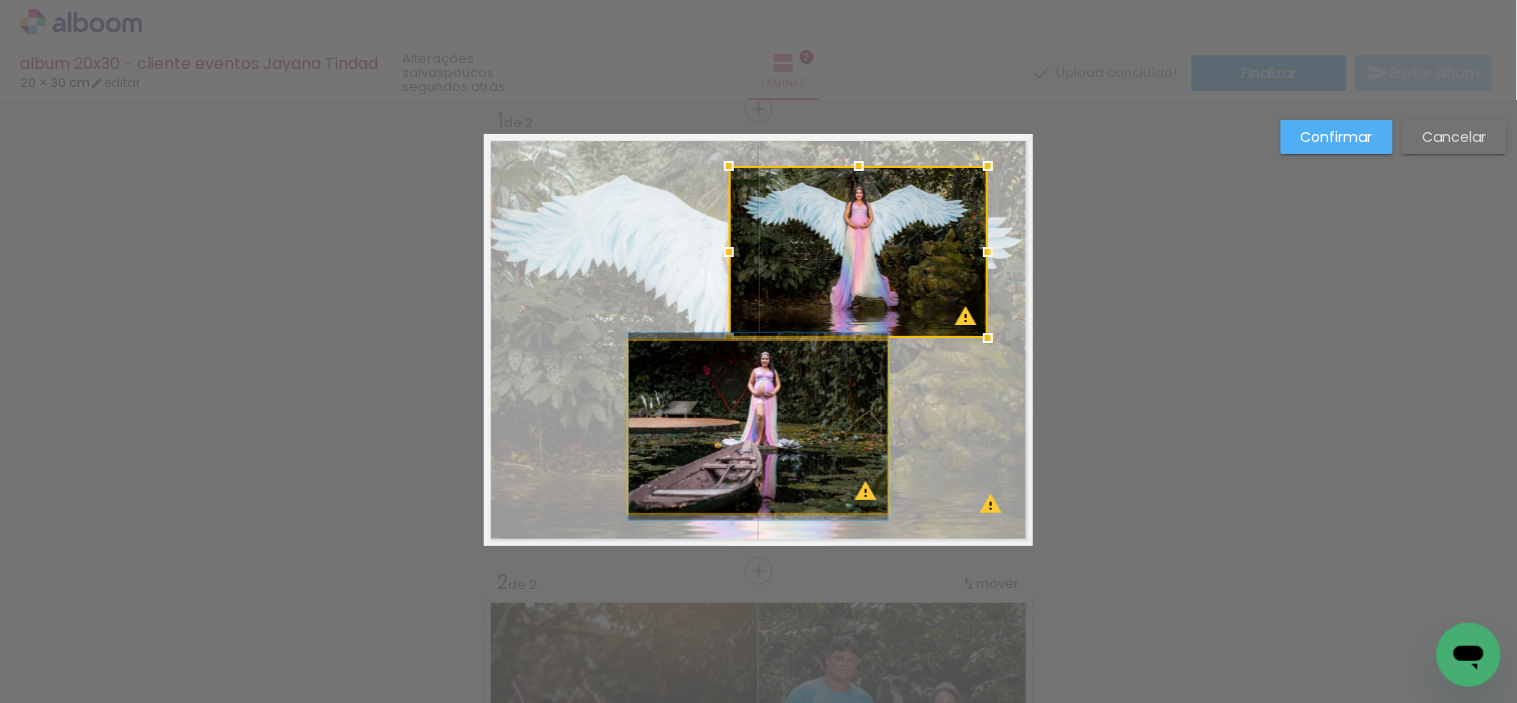drag, startPoint x: 797, startPoint y: 453, endPoint x: 823, endPoint y: 443, distance: 27.856777 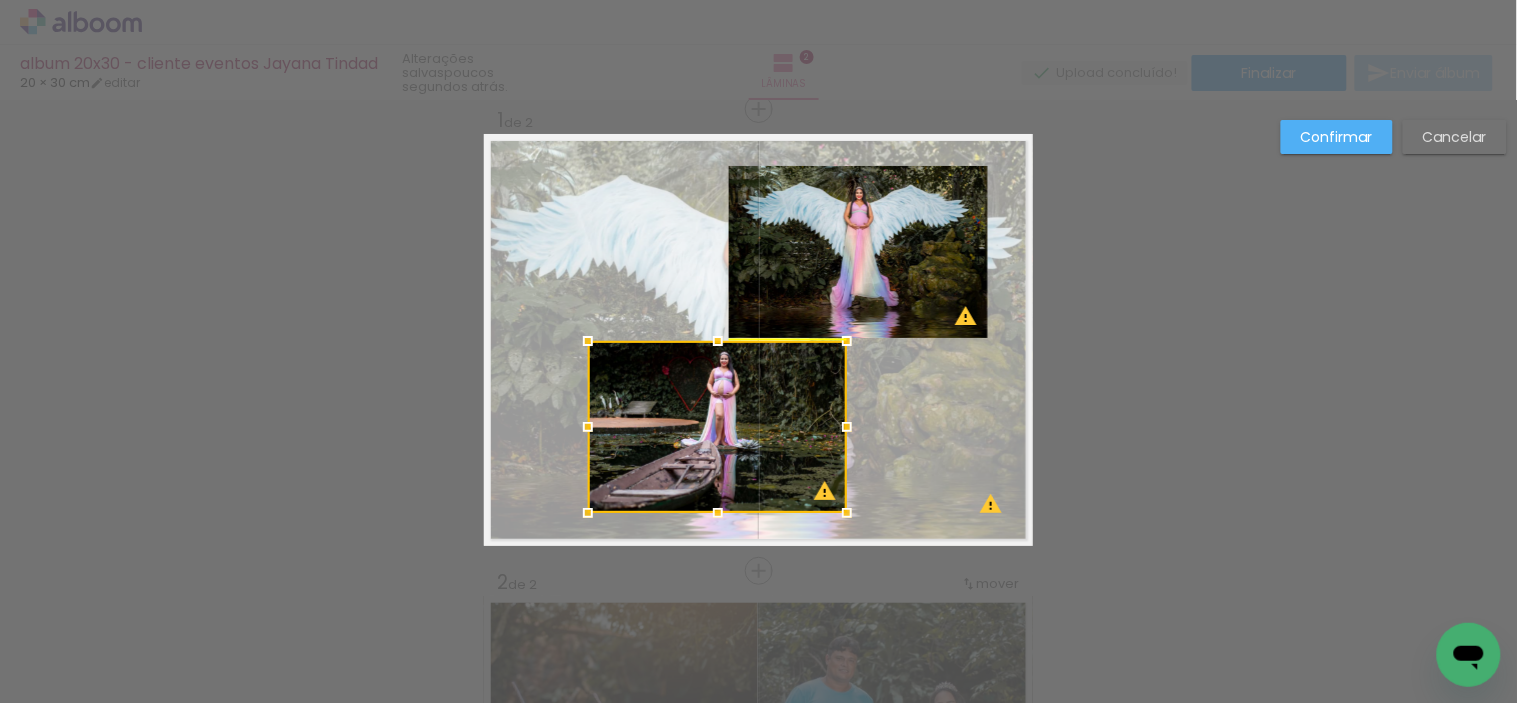 drag, startPoint x: 826, startPoint y: 442, endPoint x: 785, endPoint y: 441, distance: 41.01219 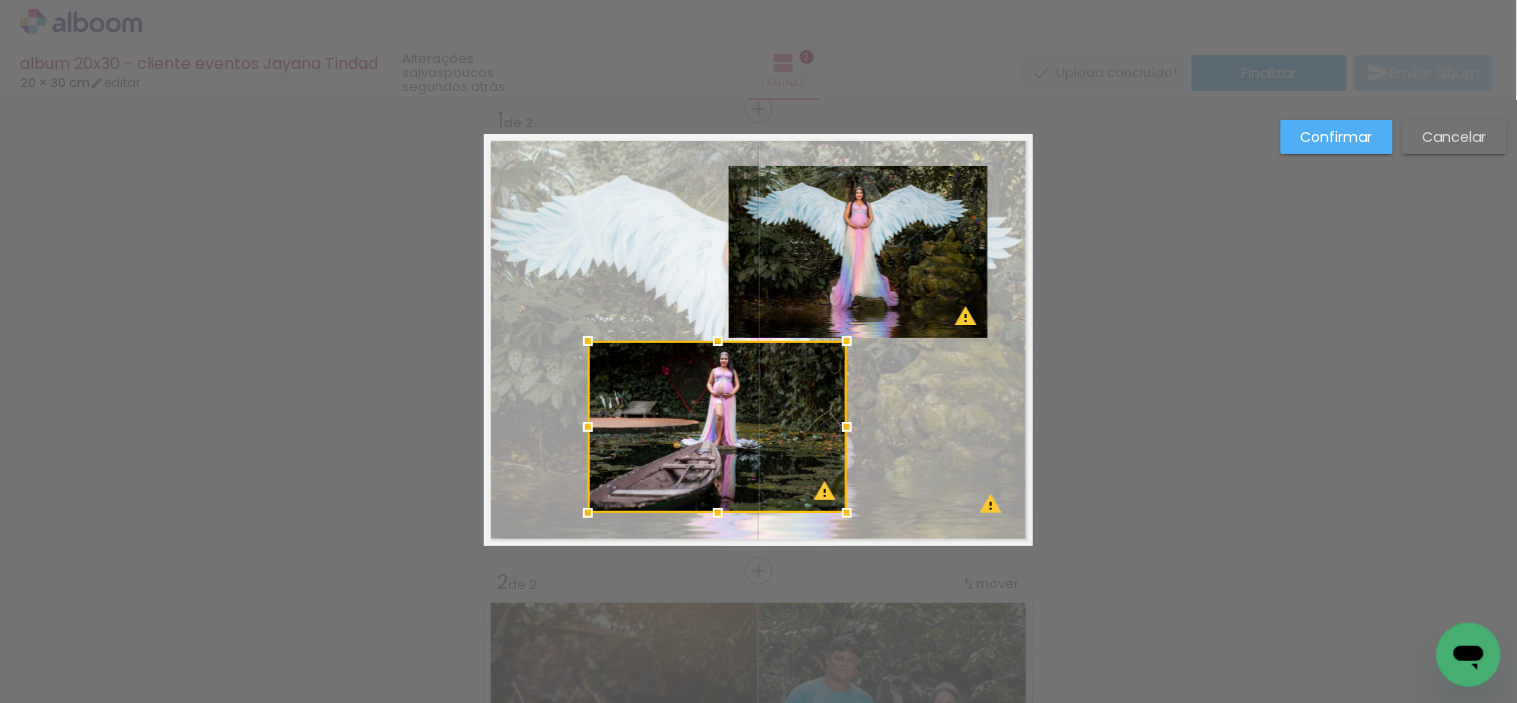 click 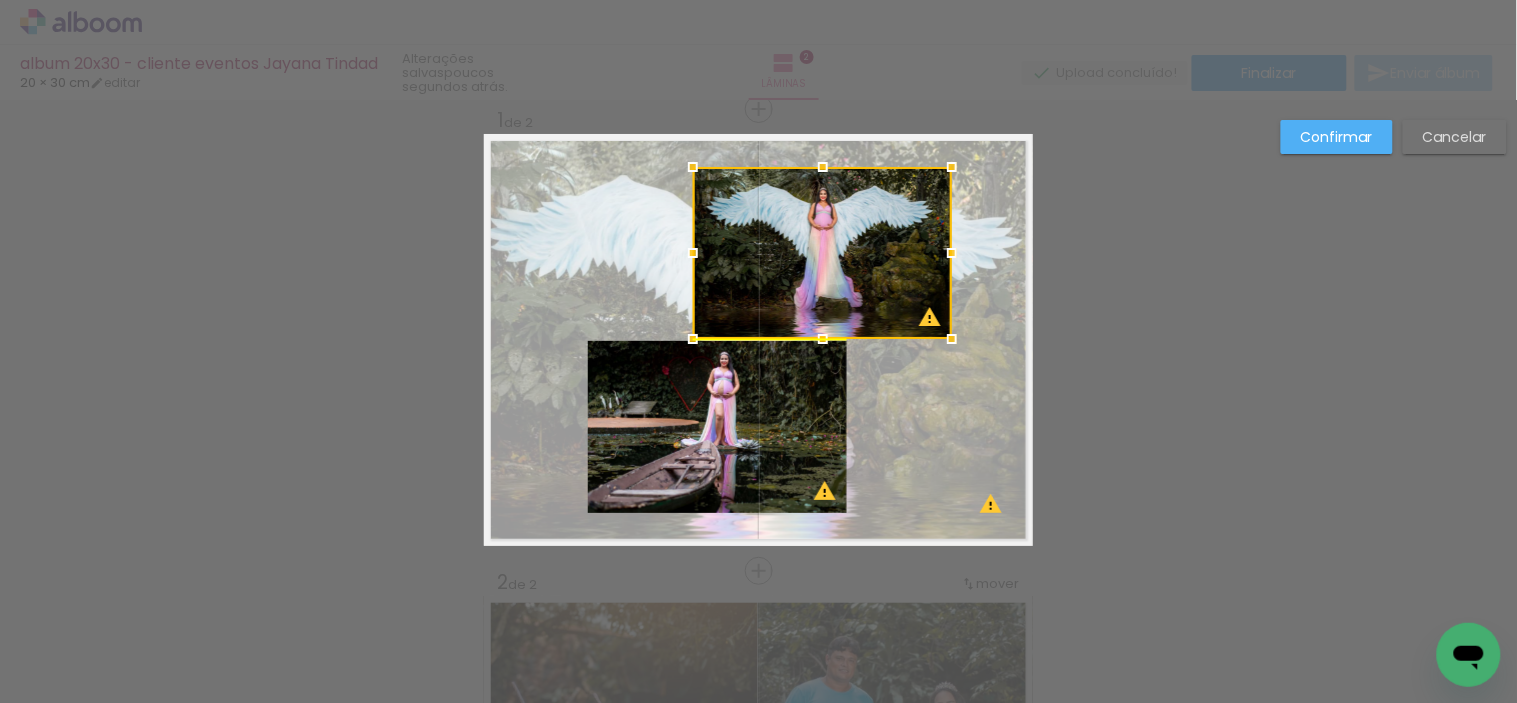 drag, startPoint x: 823, startPoint y: 285, endPoint x: 787, endPoint y: 285, distance: 36 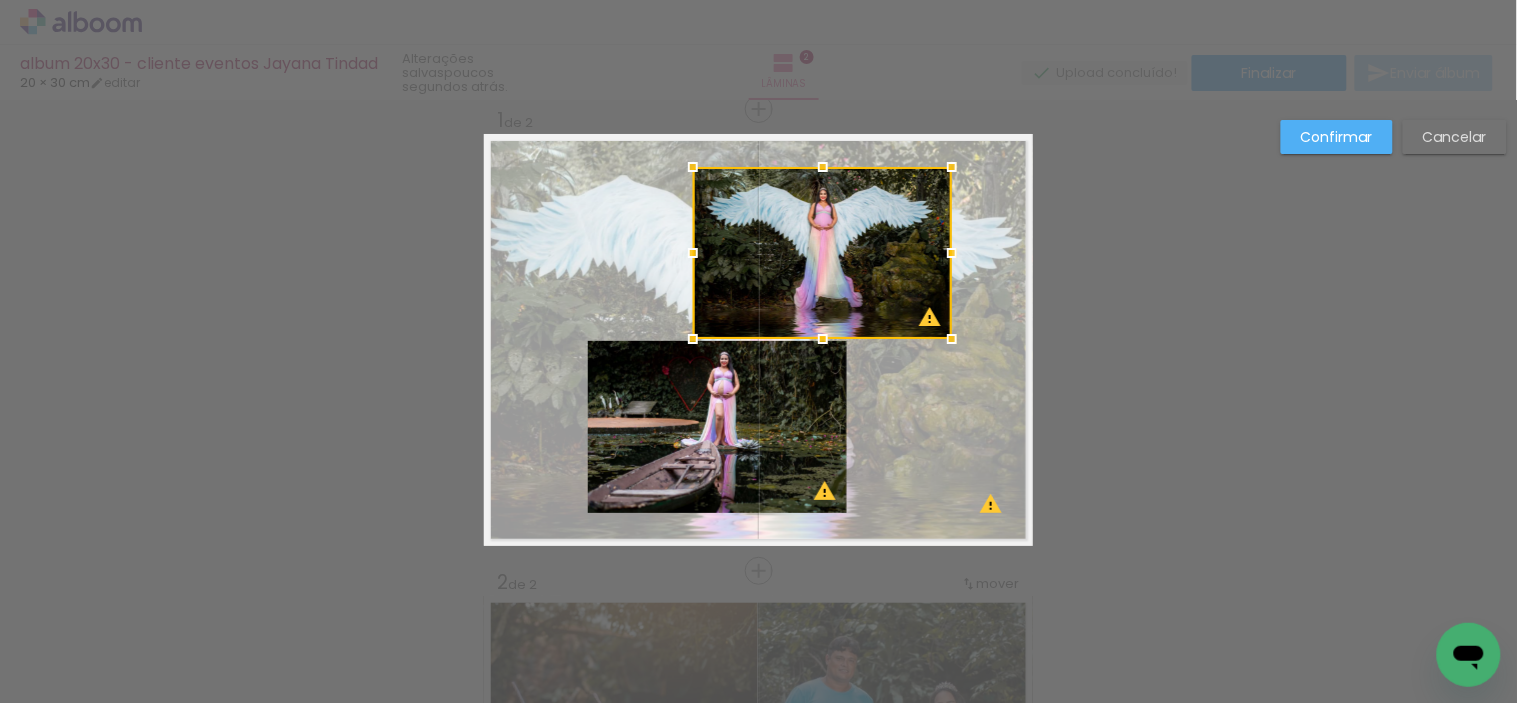 click on "Confirmar" at bounding box center (0, 0) 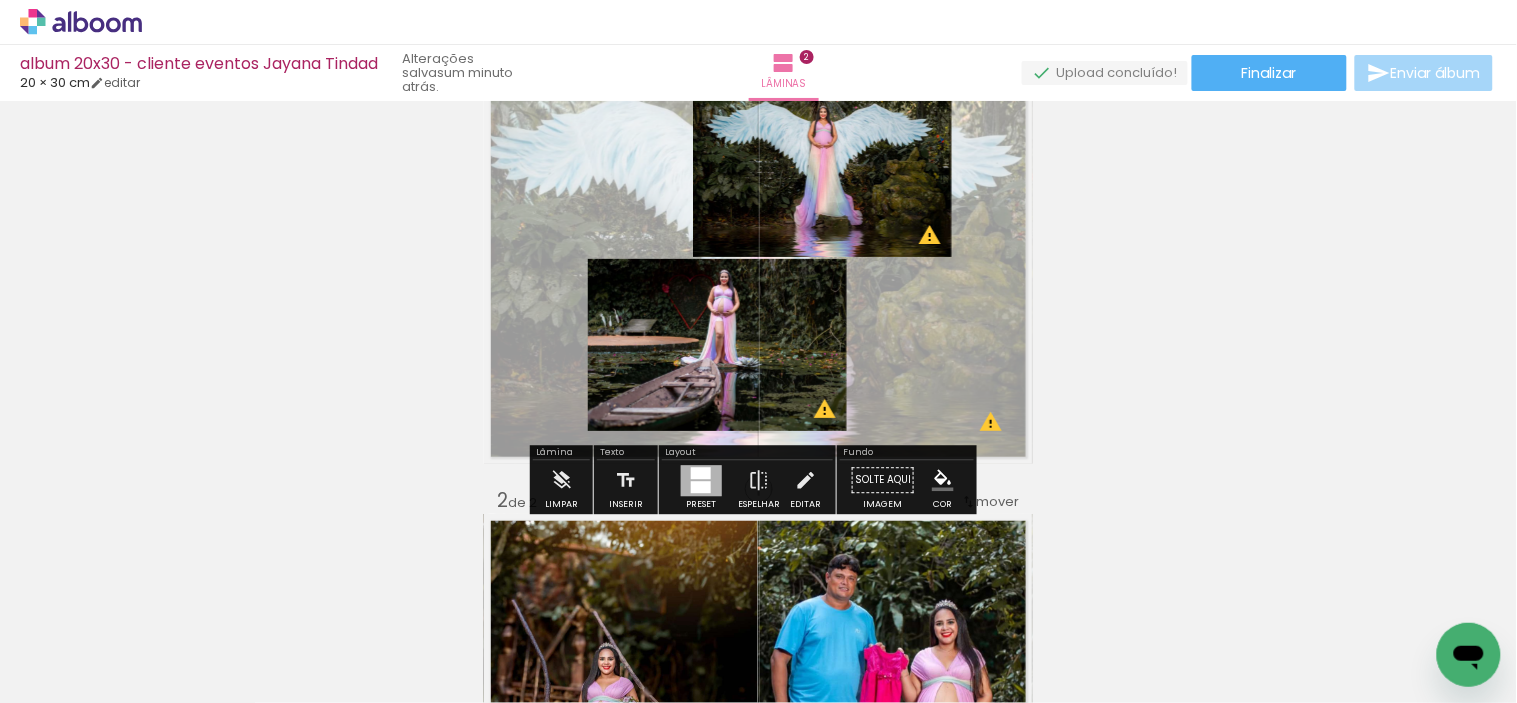 scroll, scrollTop: 111, scrollLeft: 0, axis: vertical 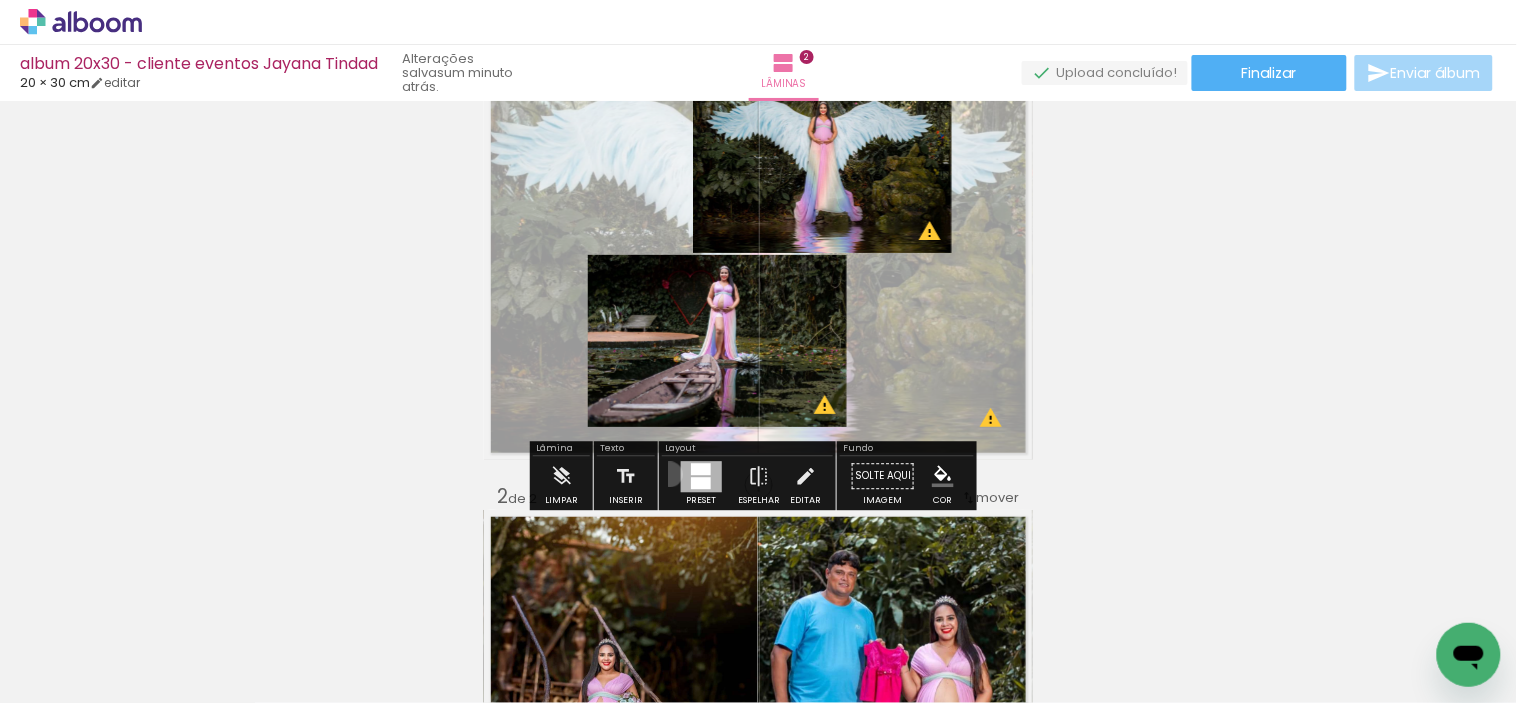 click on "Preset" at bounding box center (701, 481) 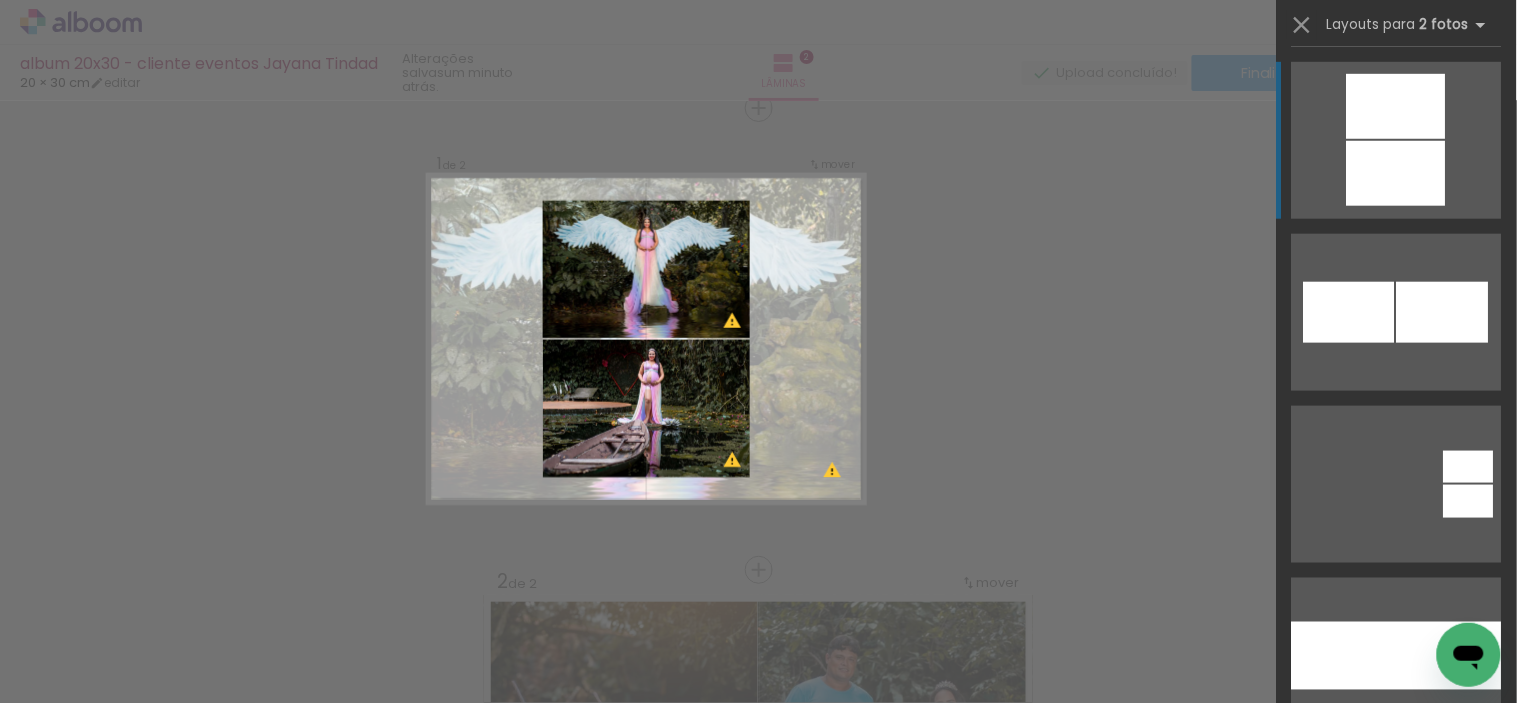 scroll, scrollTop: 25, scrollLeft: 0, axis: vertical 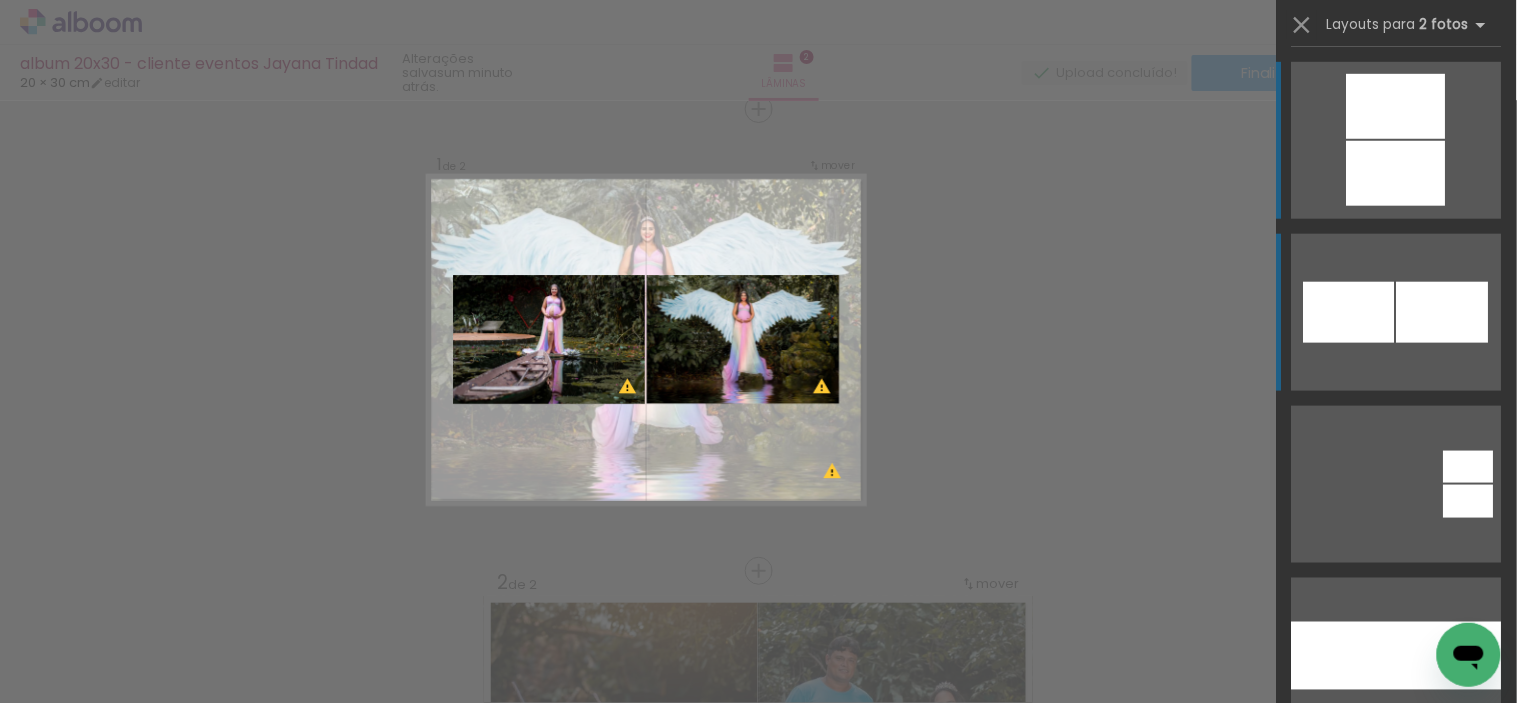 click at bounding box center (1344, 656) 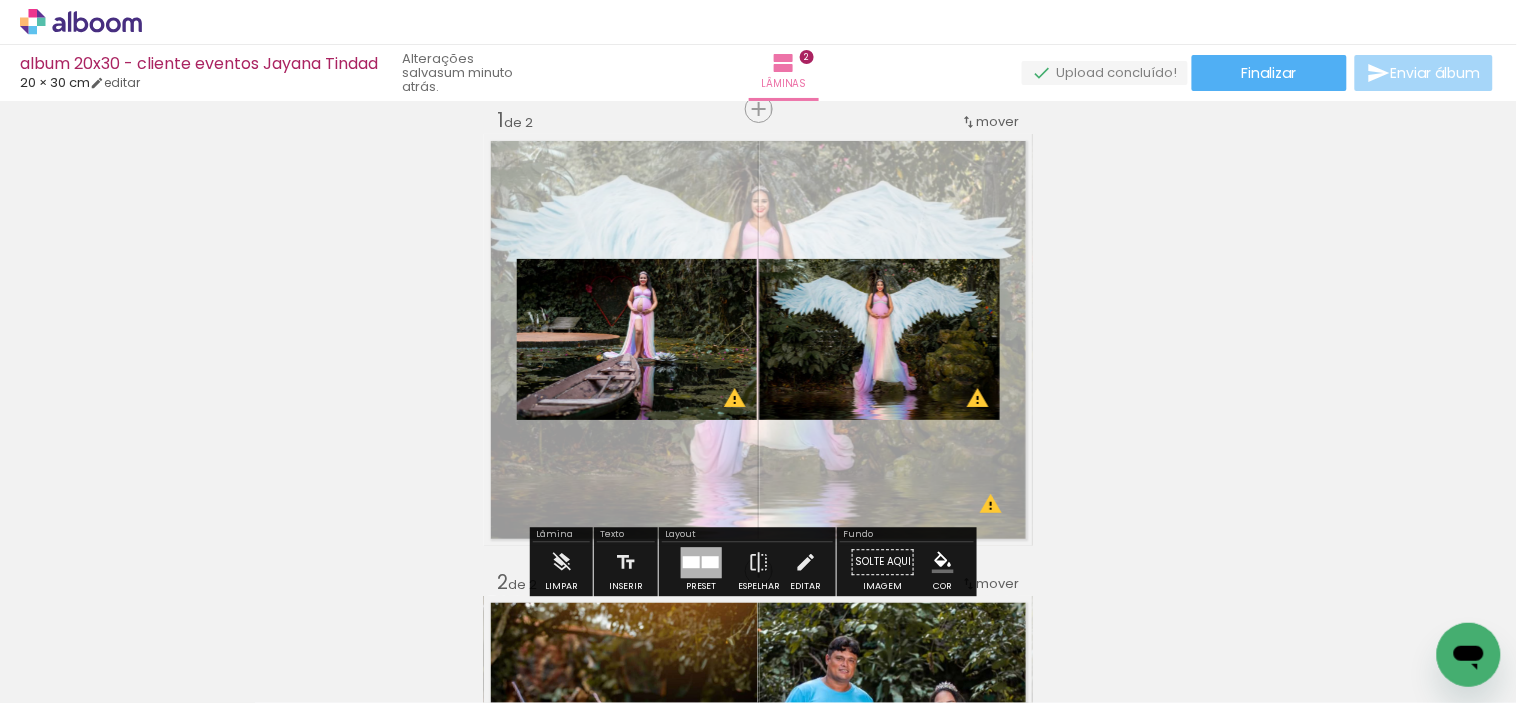 click on "Inserir lâmina 1  de 2  Inserir lâmina 2  de 2 O Designbox precisará aumentar a sua imagem em 415% para exportar para impressão. O Designbox precisará aumentar a sua imagem em 383% para exportar para impressão. O Designbox precisará aumentar a sua imagem em 277% para exportar para impressão. O Designbox precisará aumentar a sua imagem em 162% para exportar para impressão. O Designbox precisará aumentar a sua imagem em 182% para exportar para impressão. O Designbox precisará aumentar a sua imagem em 415% para exportar para impressão." at bounding box center (758, 776) 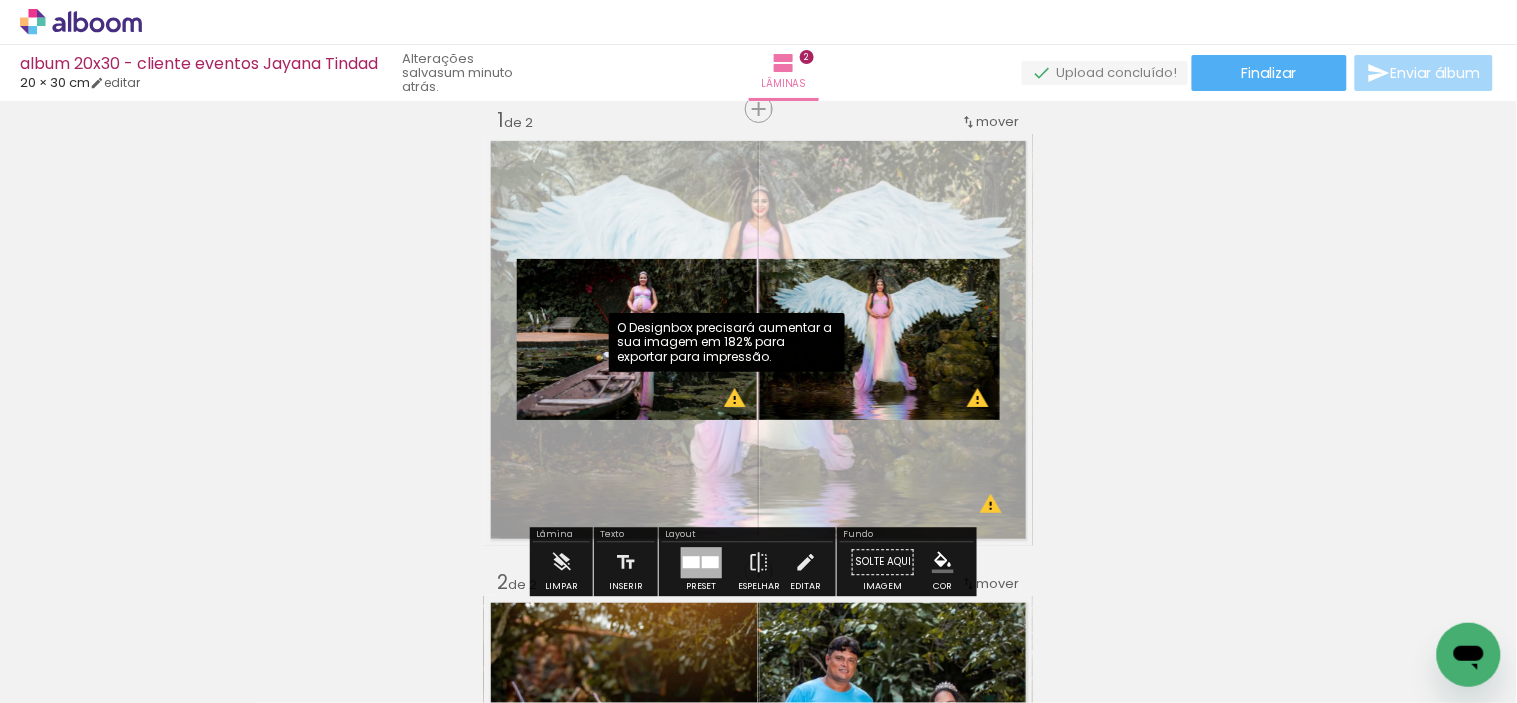 click 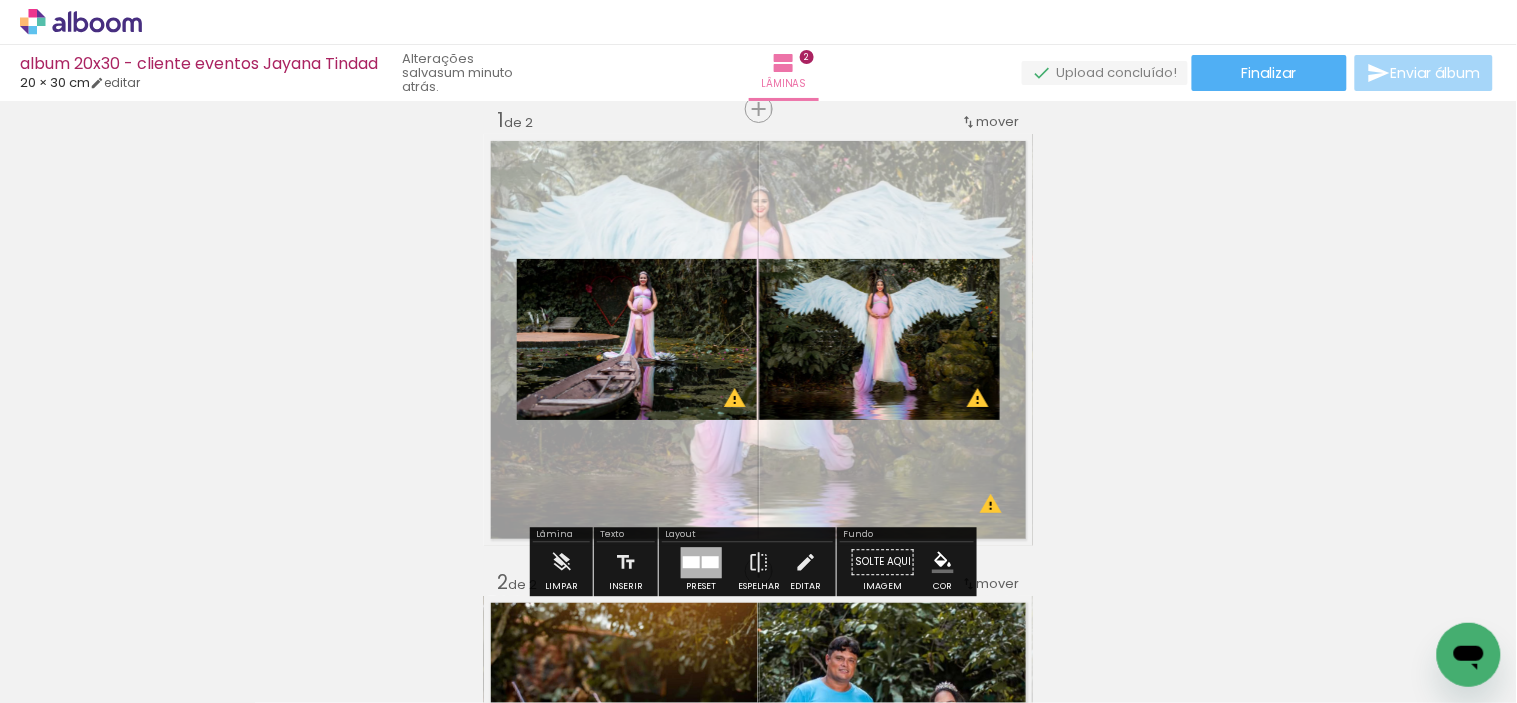 click on "Inserir lâmina 1  de 2  Inserir lâmina 2  de 2 O Designbox precisará aumentar a sua imagem em 415% para exportar para impressão. O Designbox precisará aumentar a sua imagem em 383% para exportar para impressão. O Designbox precisará aumentar a sua imagem em 277% para exportar para impressão. O Designbox precisará aumentar a sua imagem em 162% para exportar para impressão. O Designbox precisará aumentar a sua imagem em 182% para exportar para impressão. O Designbox precisará aumentar a sua imagem em 415% para exportar para impressão." at bounding box center (758, 776) 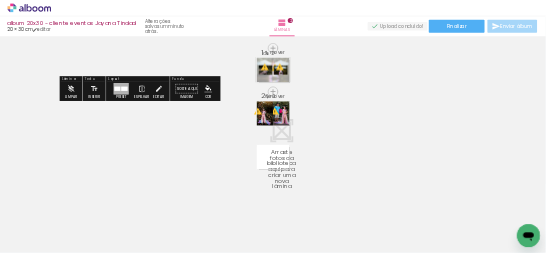 scroll, scrollTop: 111, scrollLeft: 0, axis: vertical 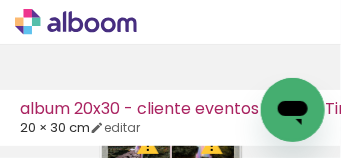 click on "› Editor de álbum" at bounding box center [206, 22] 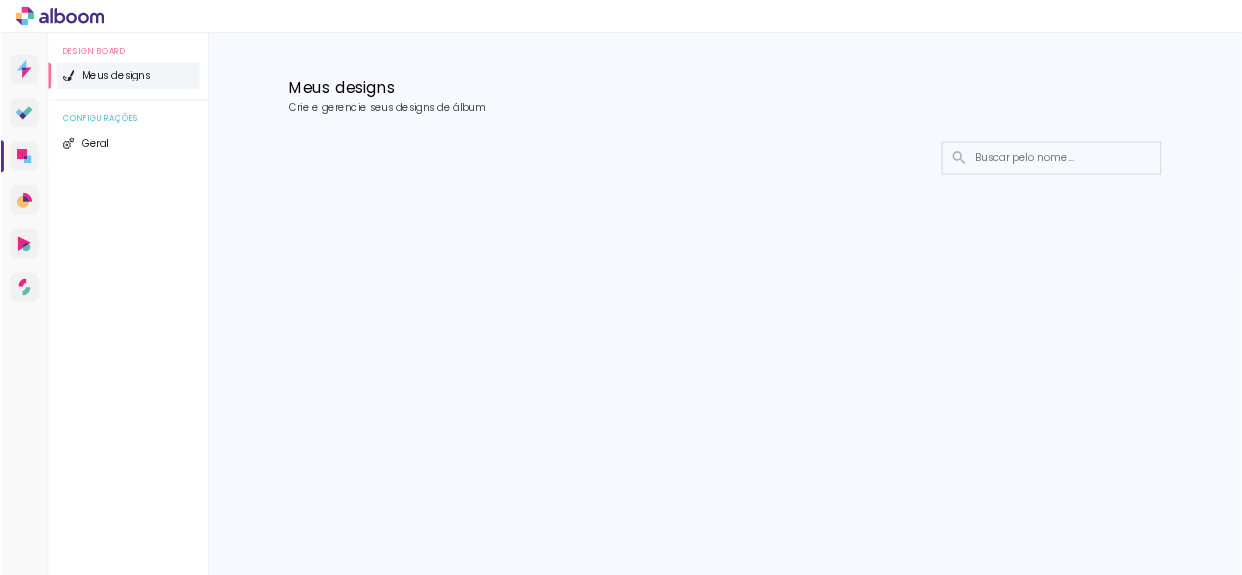 scroll, scrollTop: 0, scrollLeft: 0, axis: both 